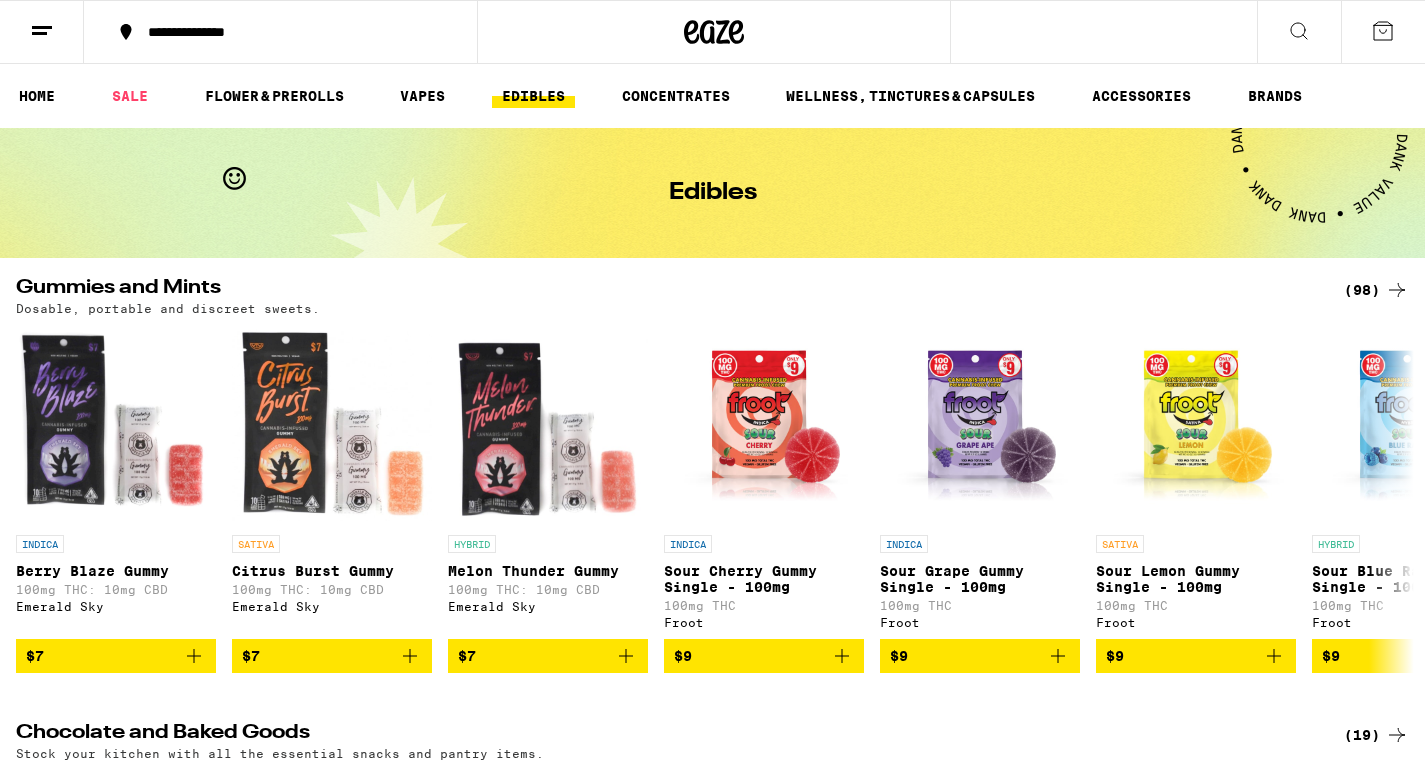 scroll, scrollTop: 176, scrollLeft: 0, axis: vertical 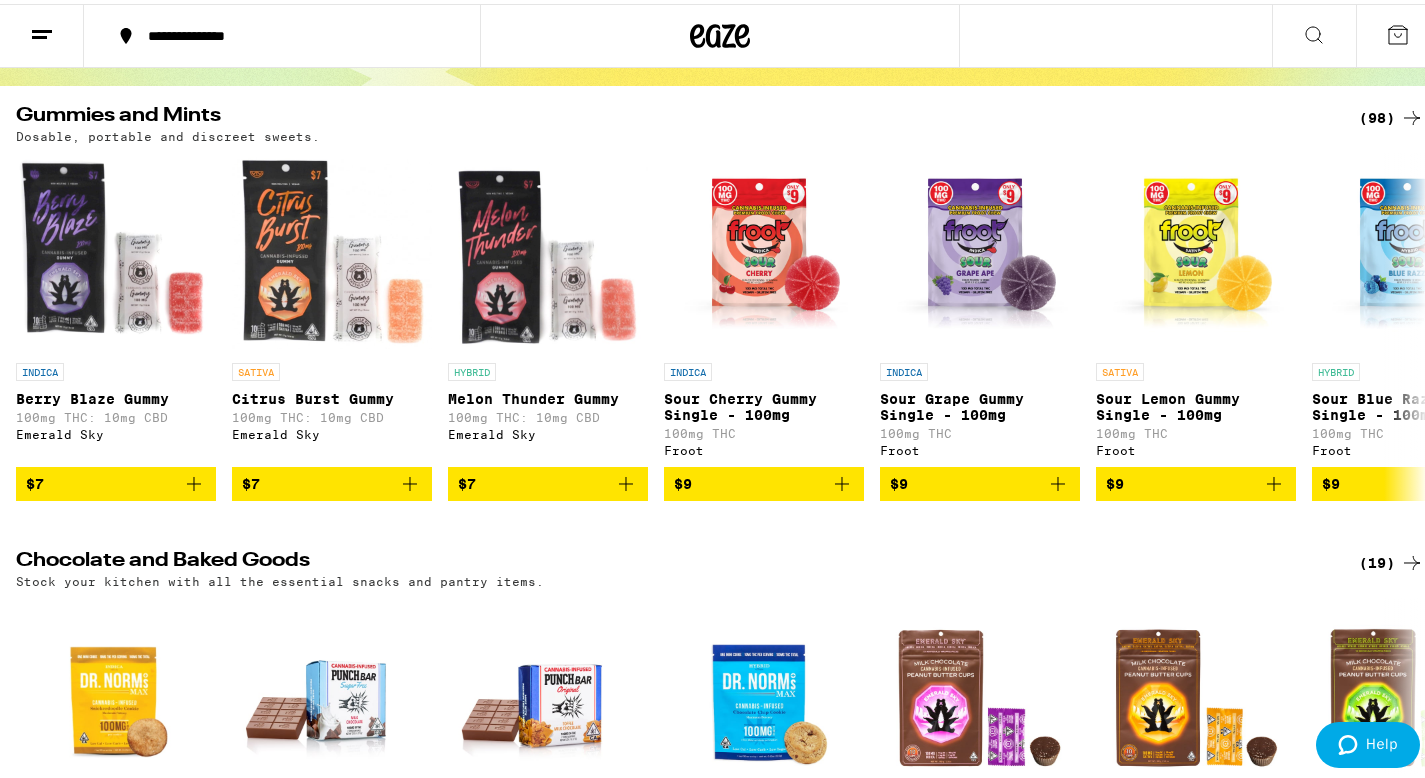 click on "(98)" at bounding box center (1391, 114) 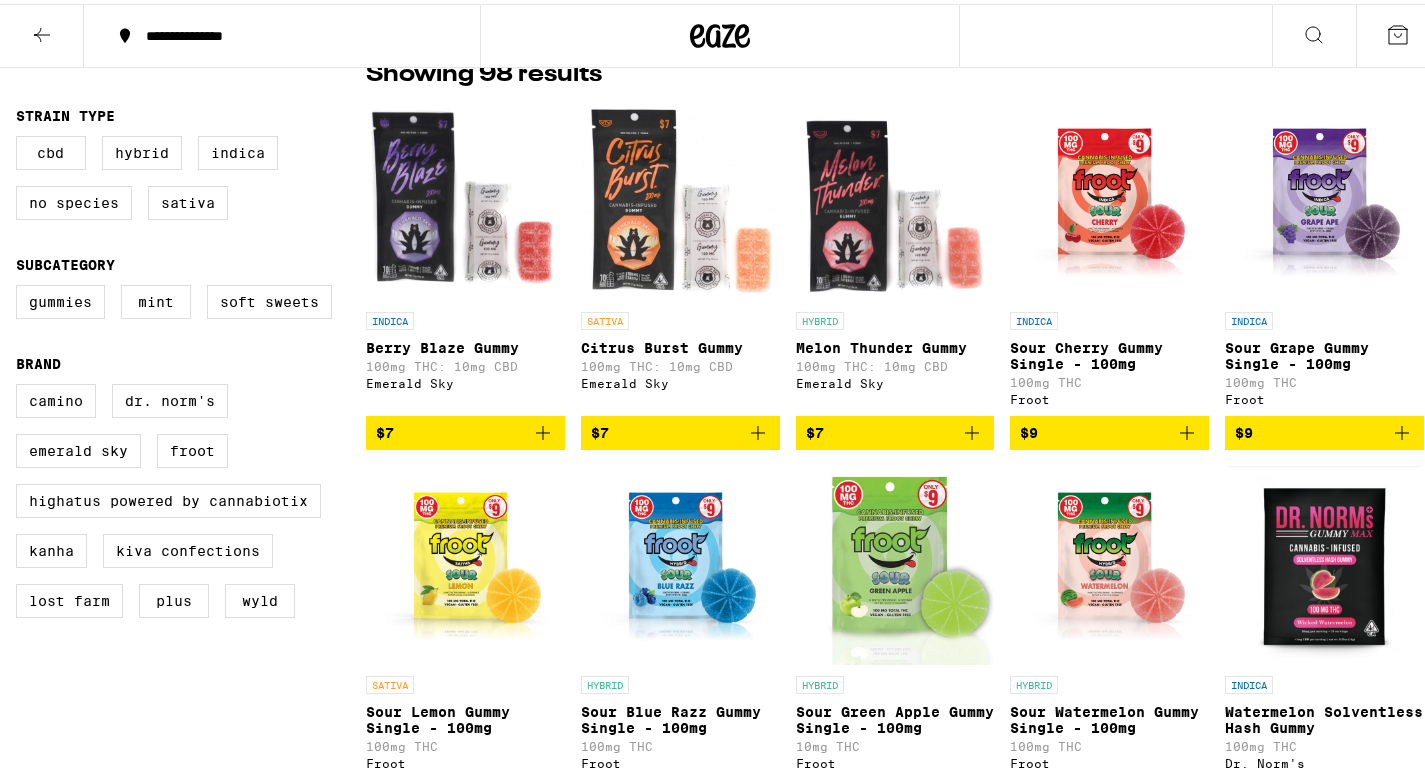 scroll, scrollTop: 0, scrollLeft: 0, axis: both 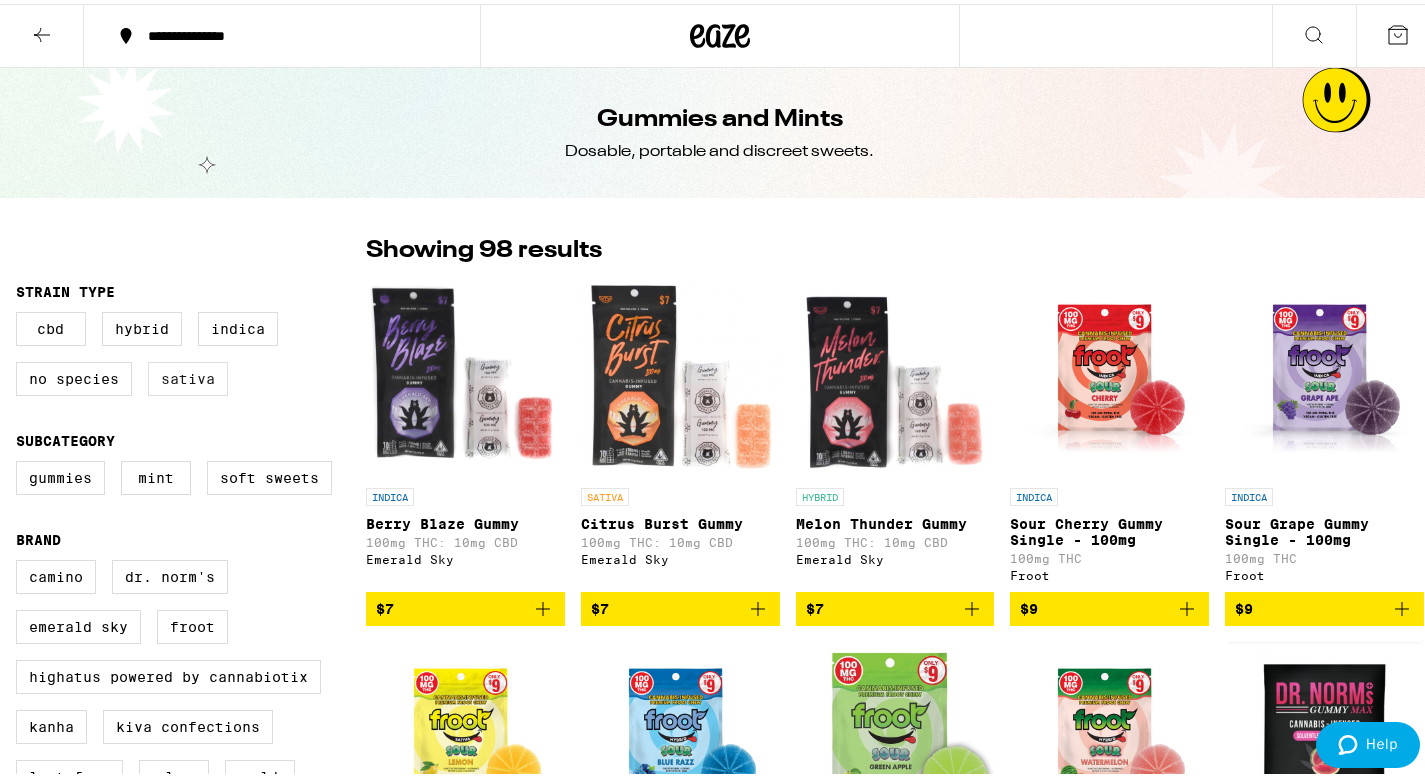 click on "Sativa" at bounding box center [188, 375] 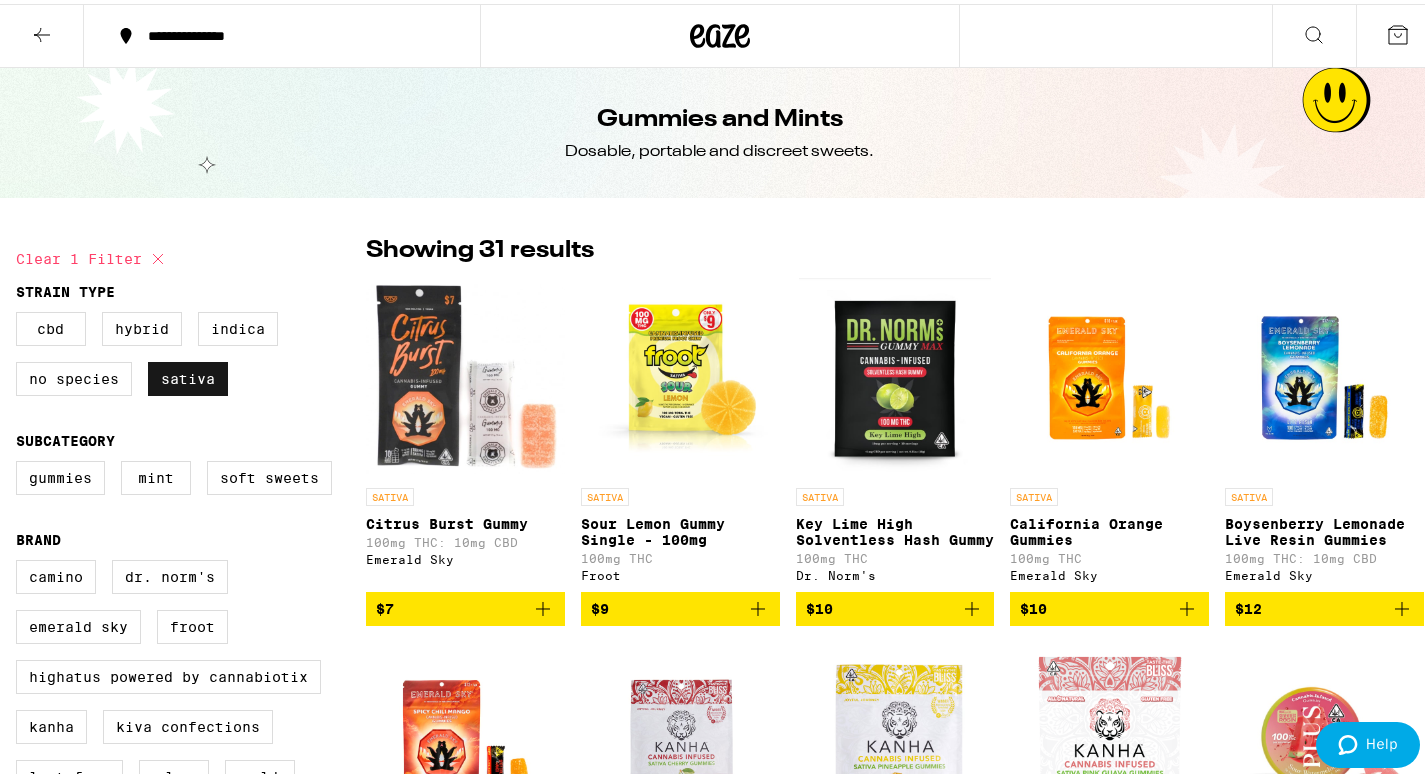 scroll, scrollTop: 0, scrollLeft: 0, axis: both 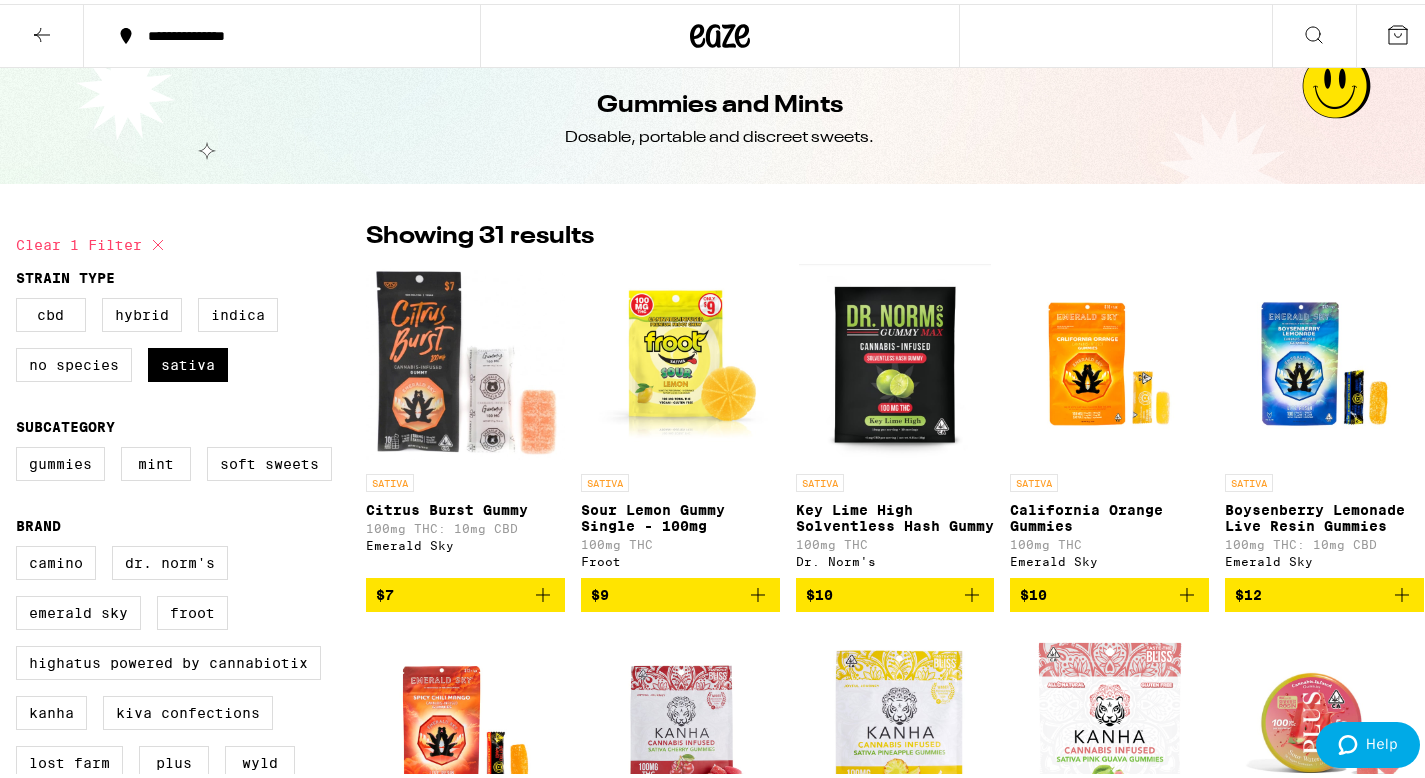 click at bounding box center [680, 360] 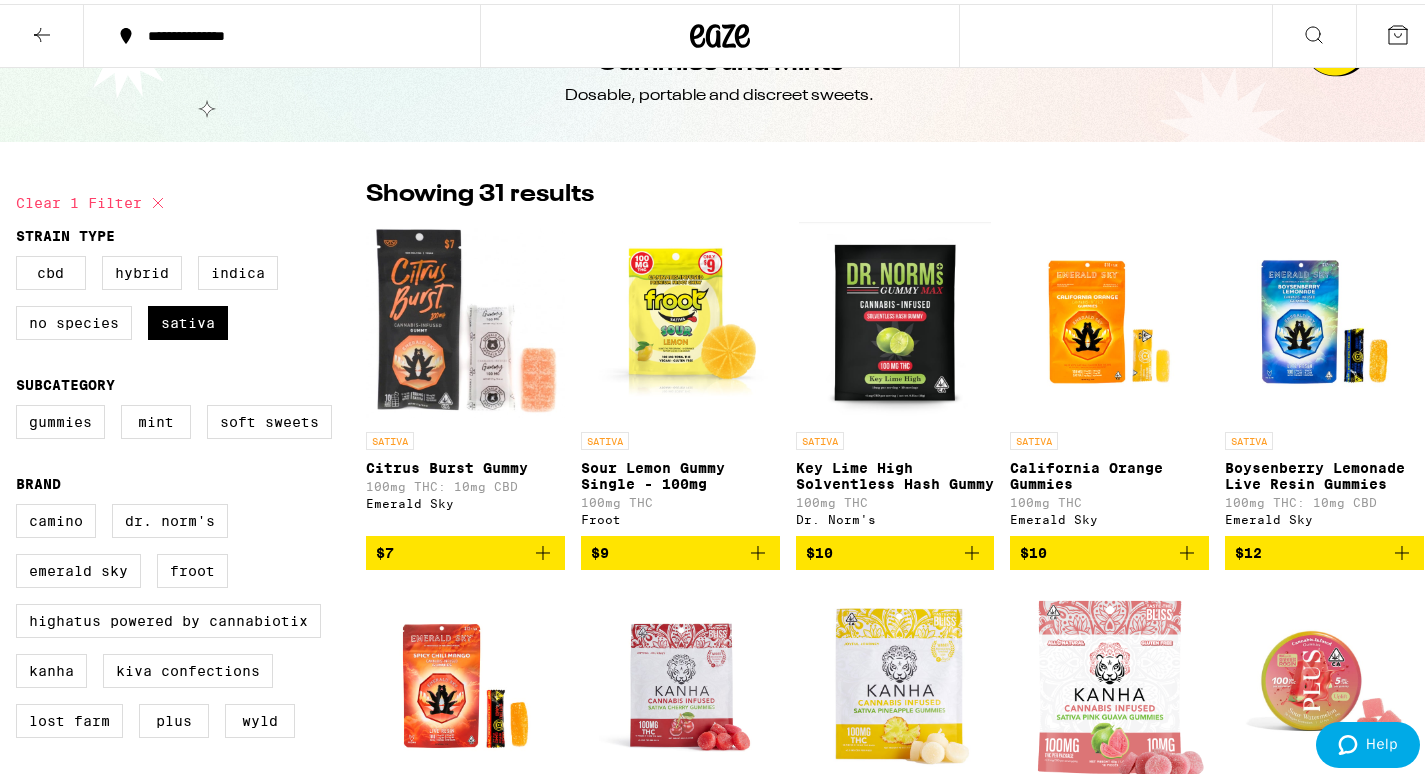 scroll, scrollTop: 60, scrollLeft: 0, axis: vertical 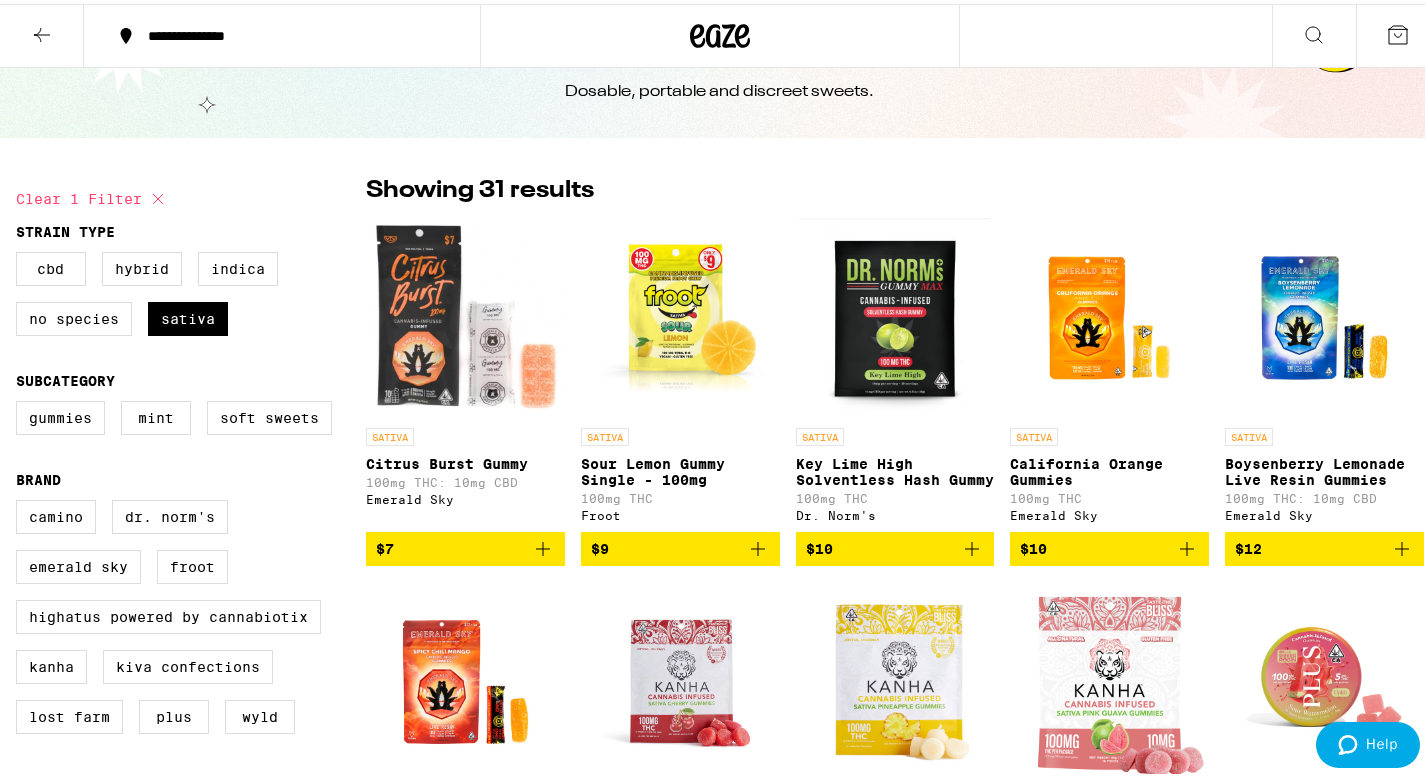 click at bounding box center (895, 314) 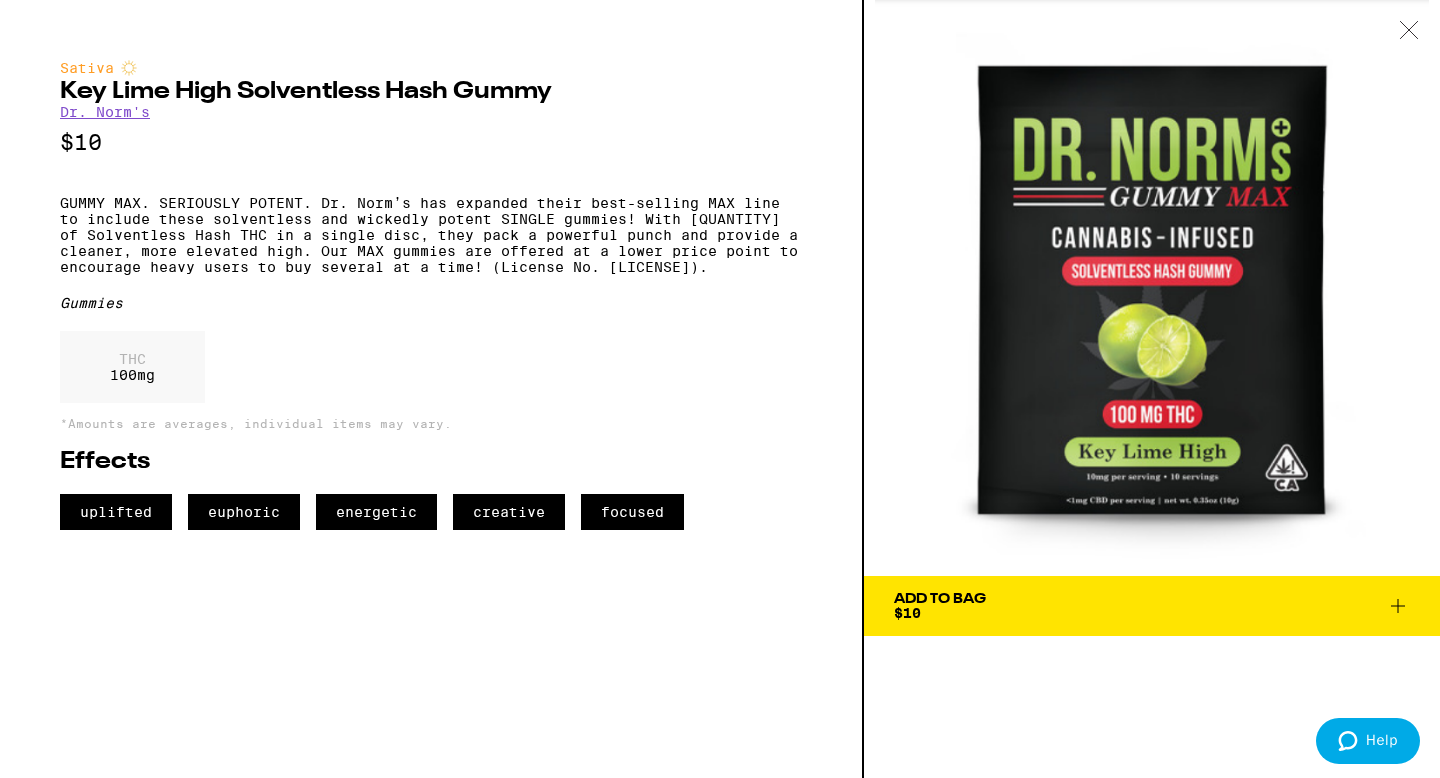 click at bounding box center [1398, 606] 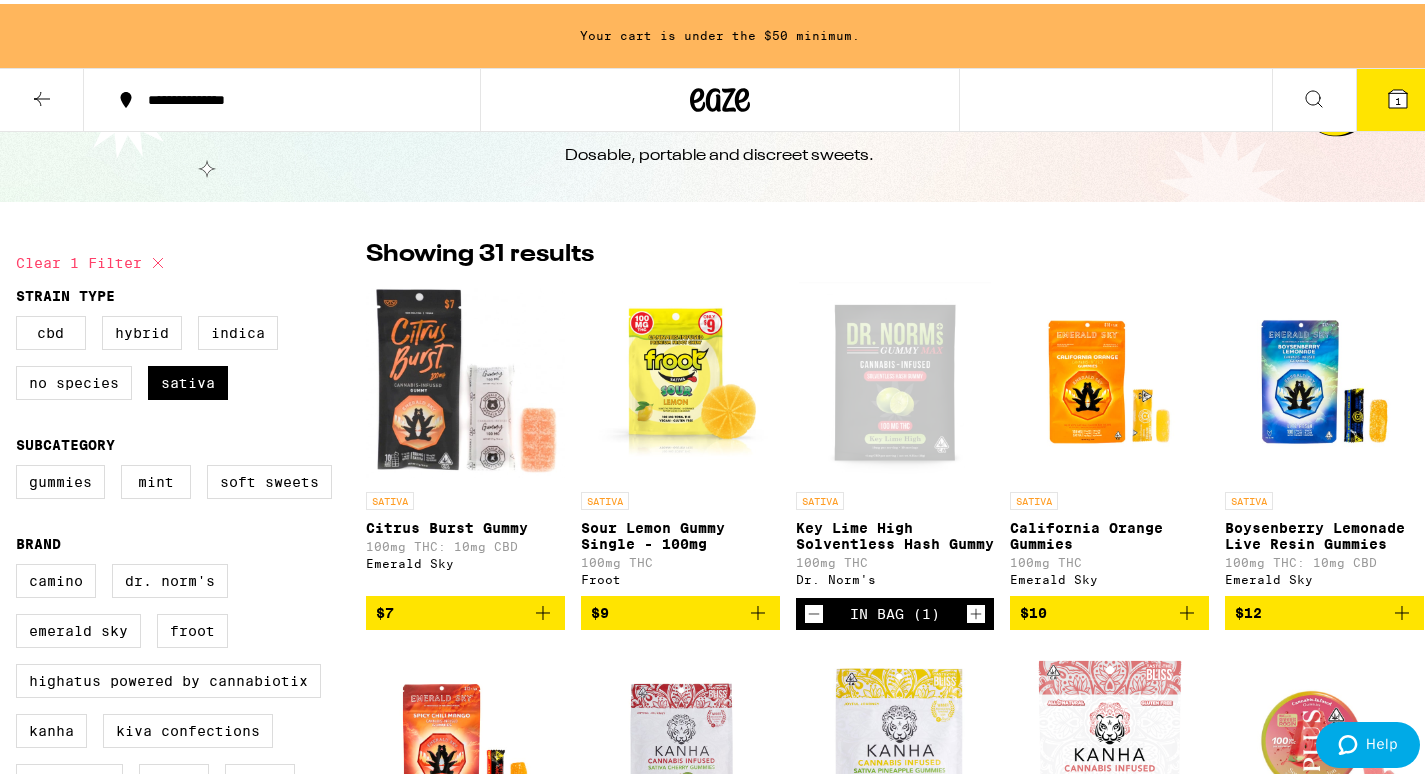 scroll, scrollTop: 124, scrollLeft: 0, axis: vertical 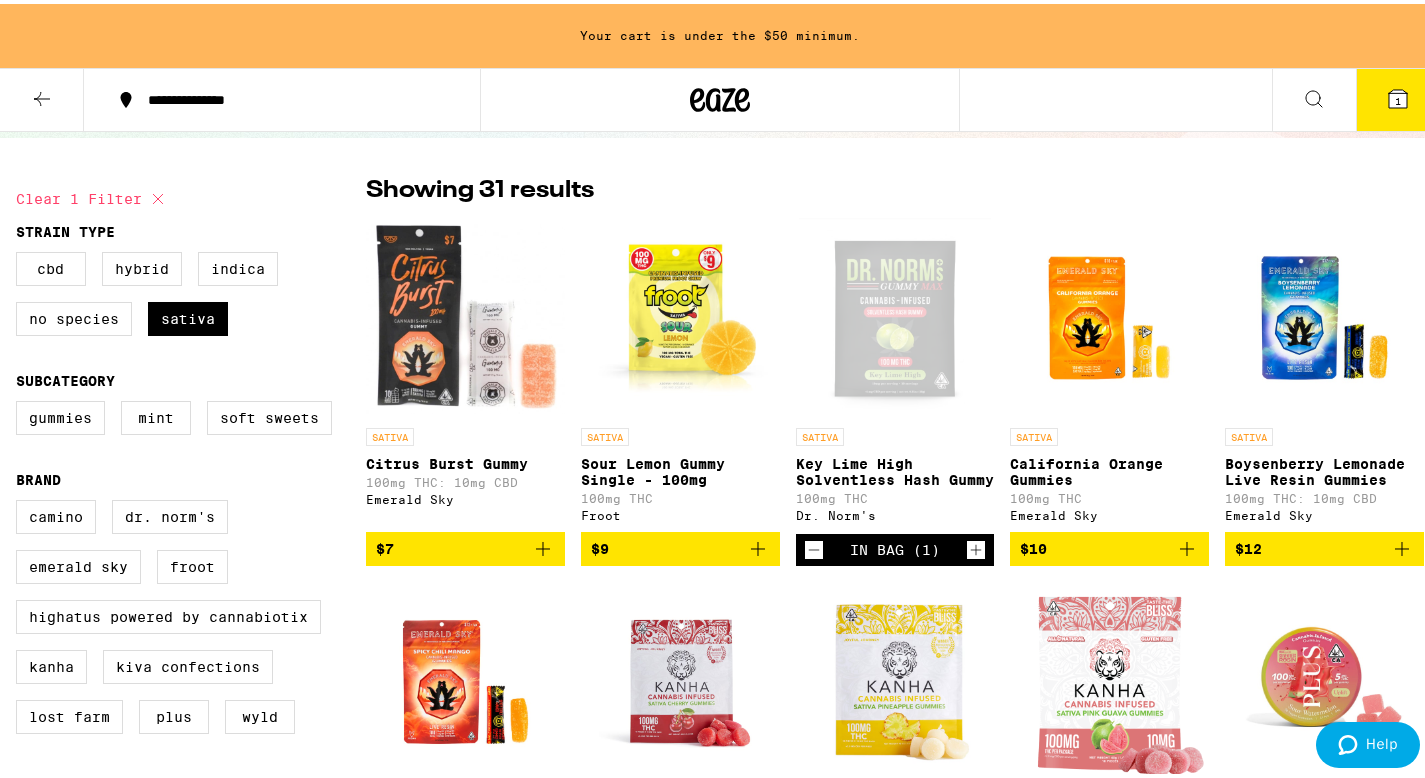click on "**********" at bounding box center (292, 96) 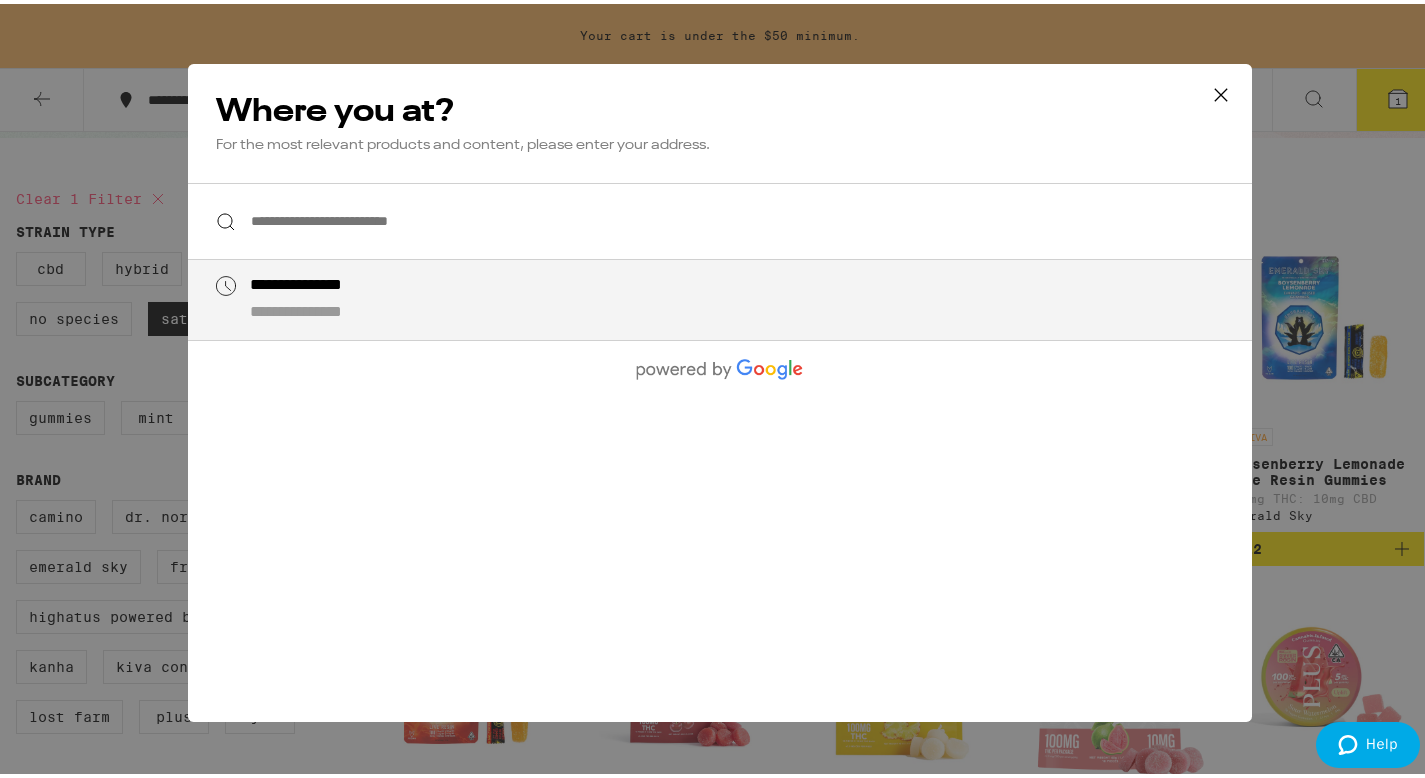click on "**********" at bounding box center [720, 217] 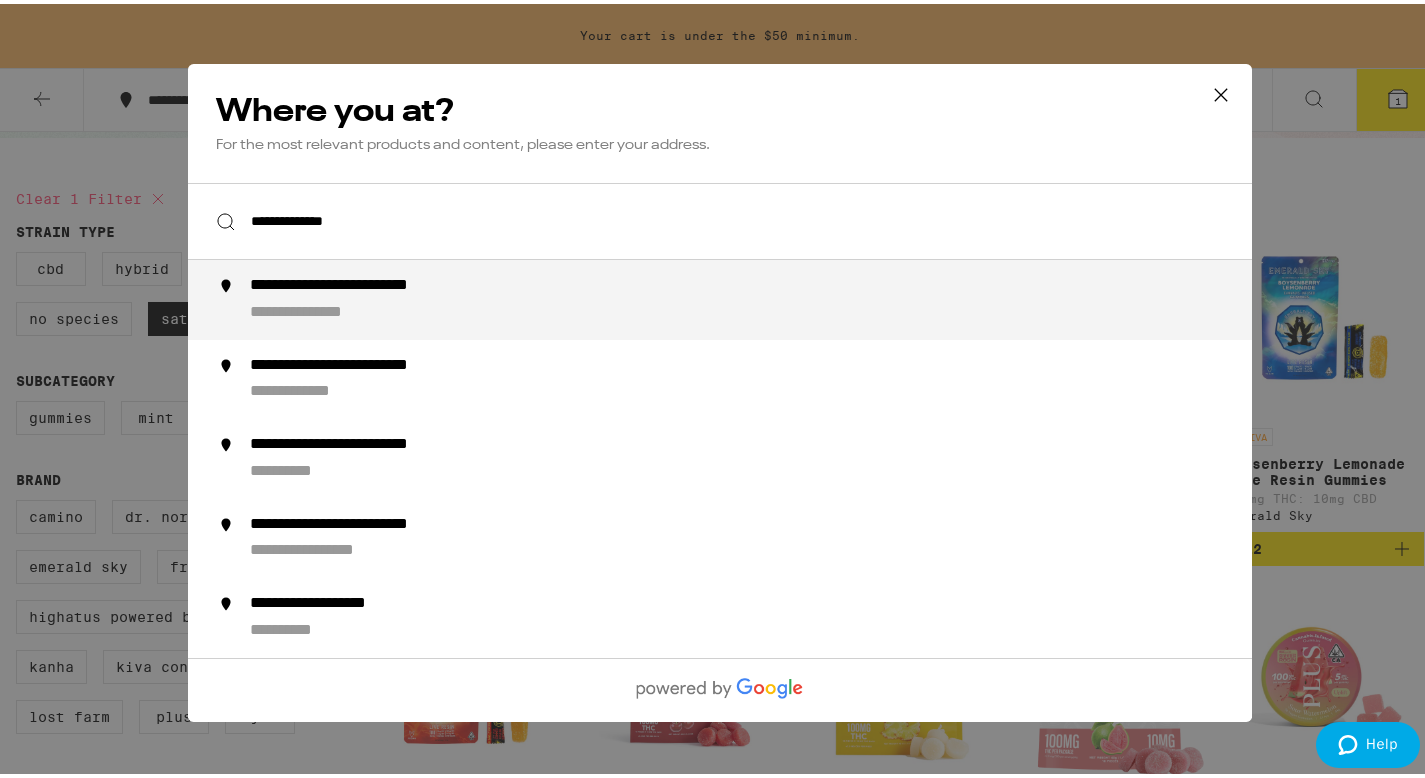 type on "**********" 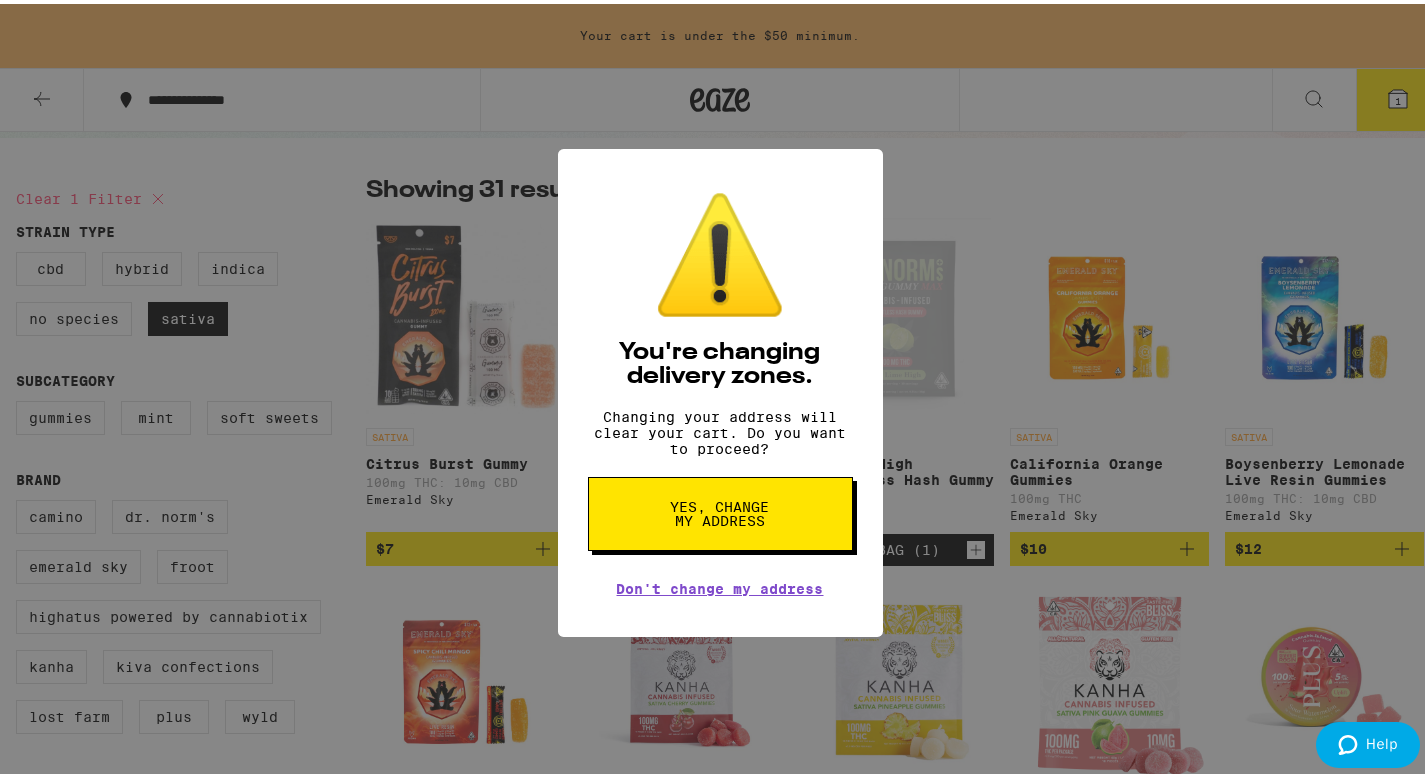 click on "Yes, change my address" at bounding box center (720, 510) 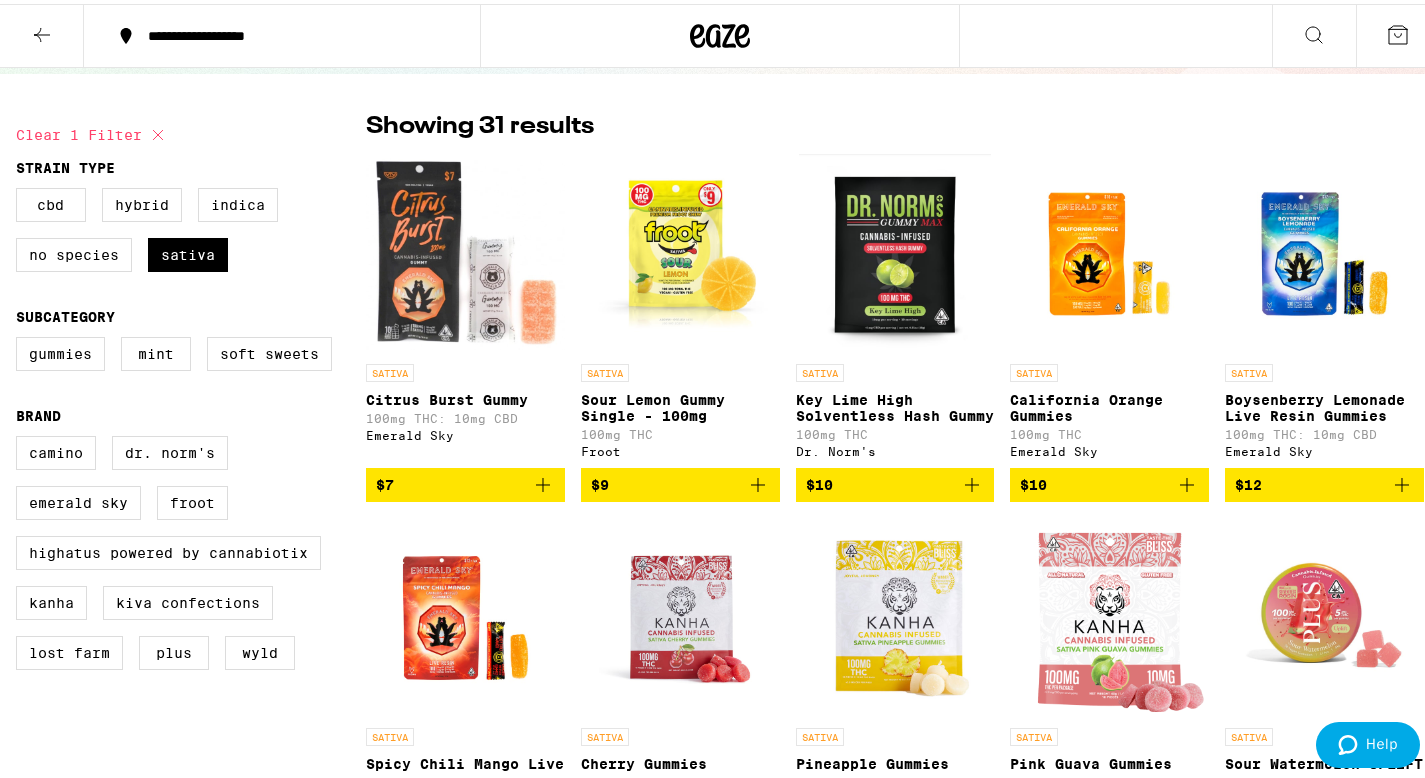 scroll, scrollTop: 60, scrollLeft: 0, axis: vertical 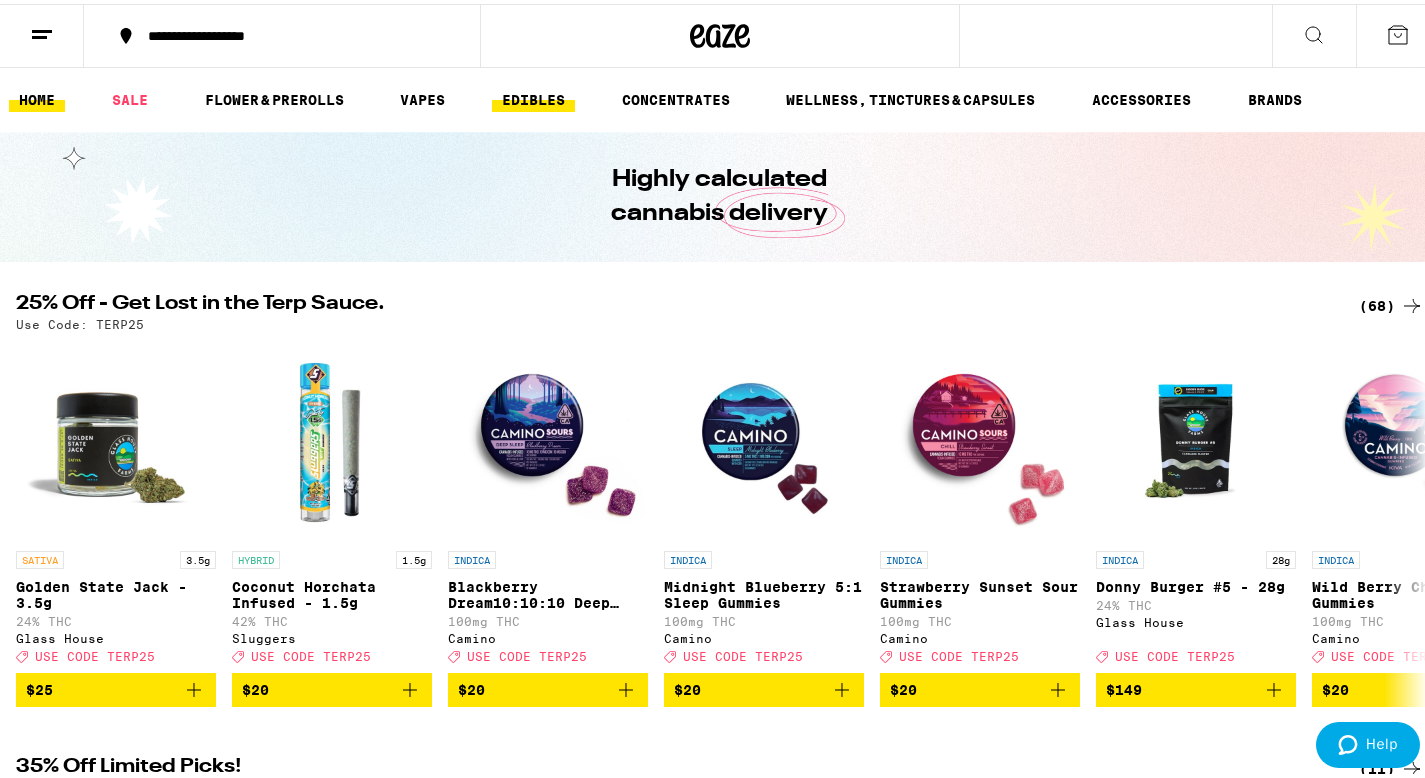 click on "EDIBLES" at bounding box center (533, 96) 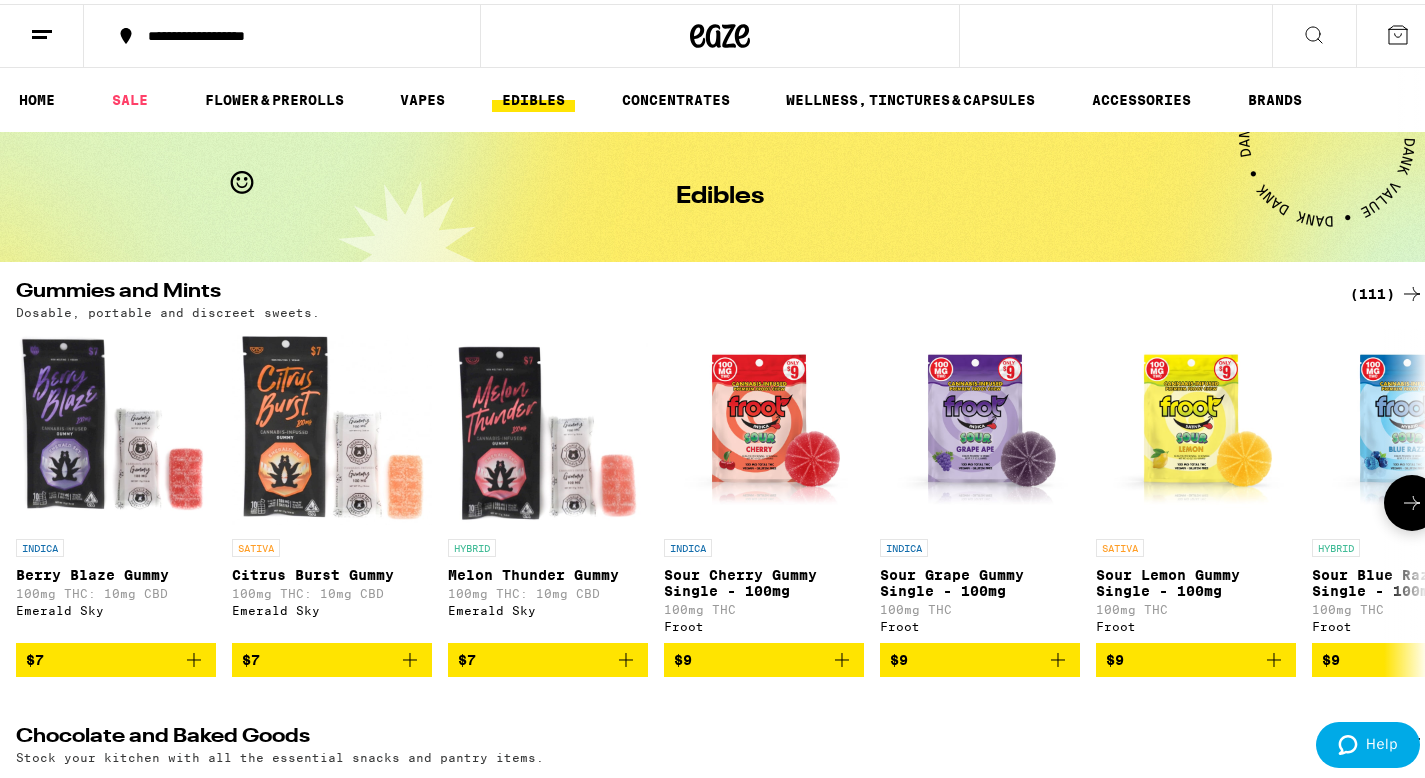 click at bounding box center (1274, 656) 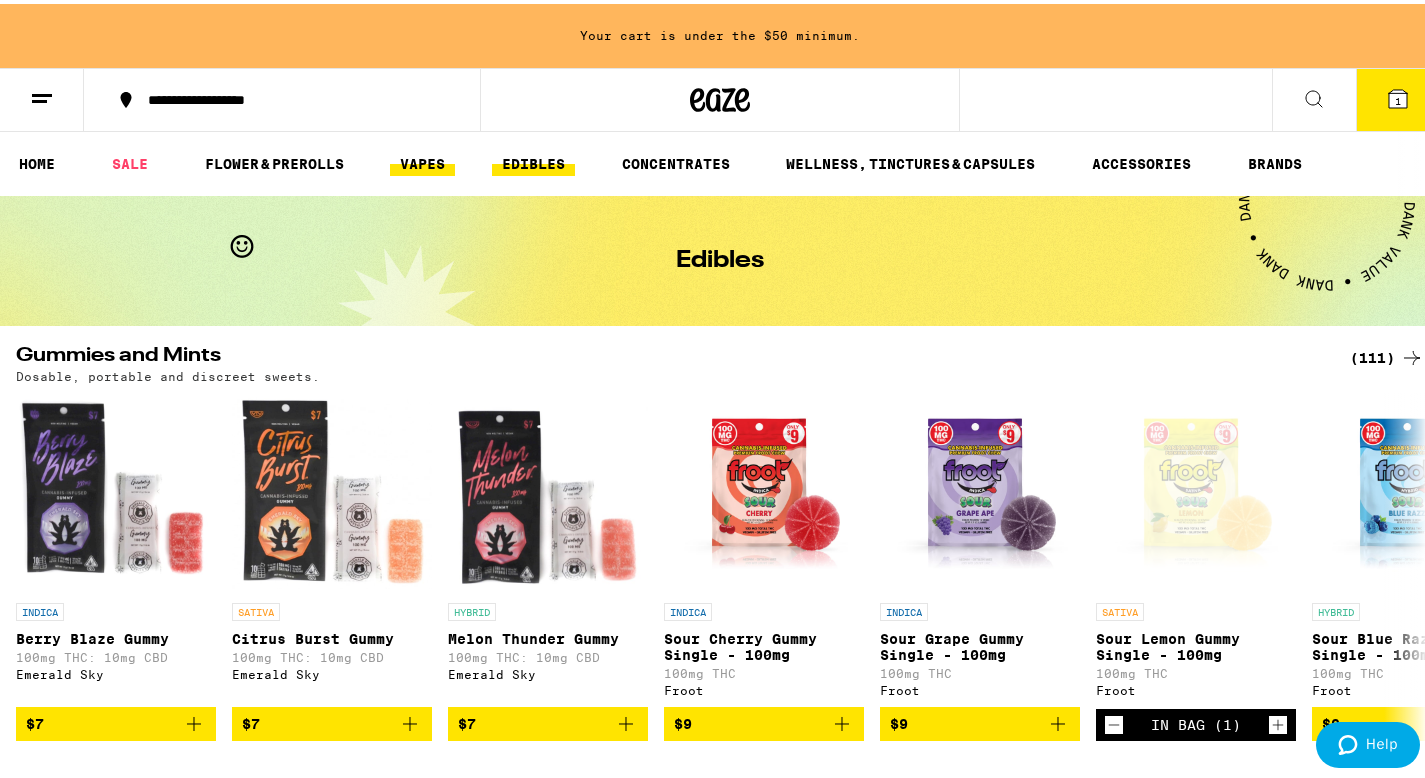 click on "VAPES" at bounding box center (422, 160) 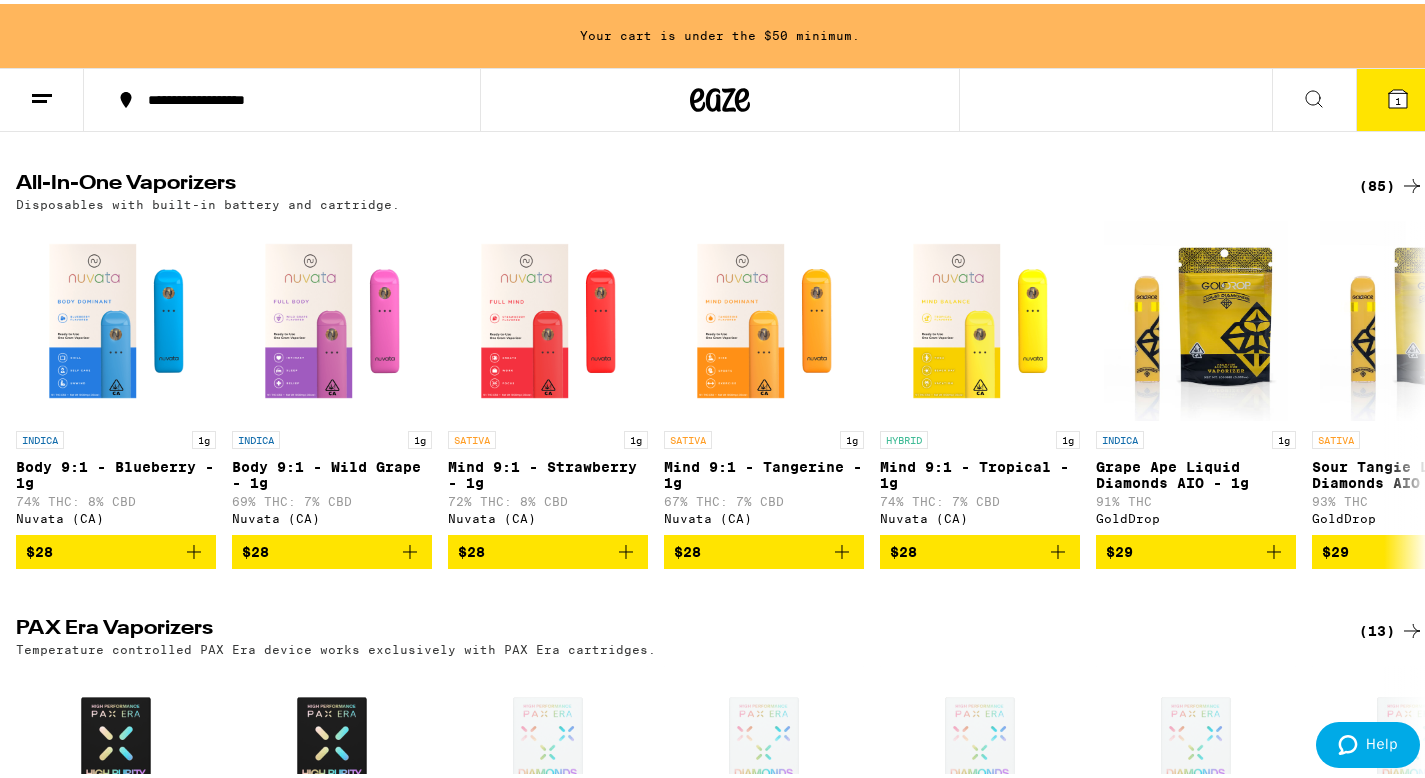 scroll, scrollTop: 621, scrollLeft: 0, axis: vertical 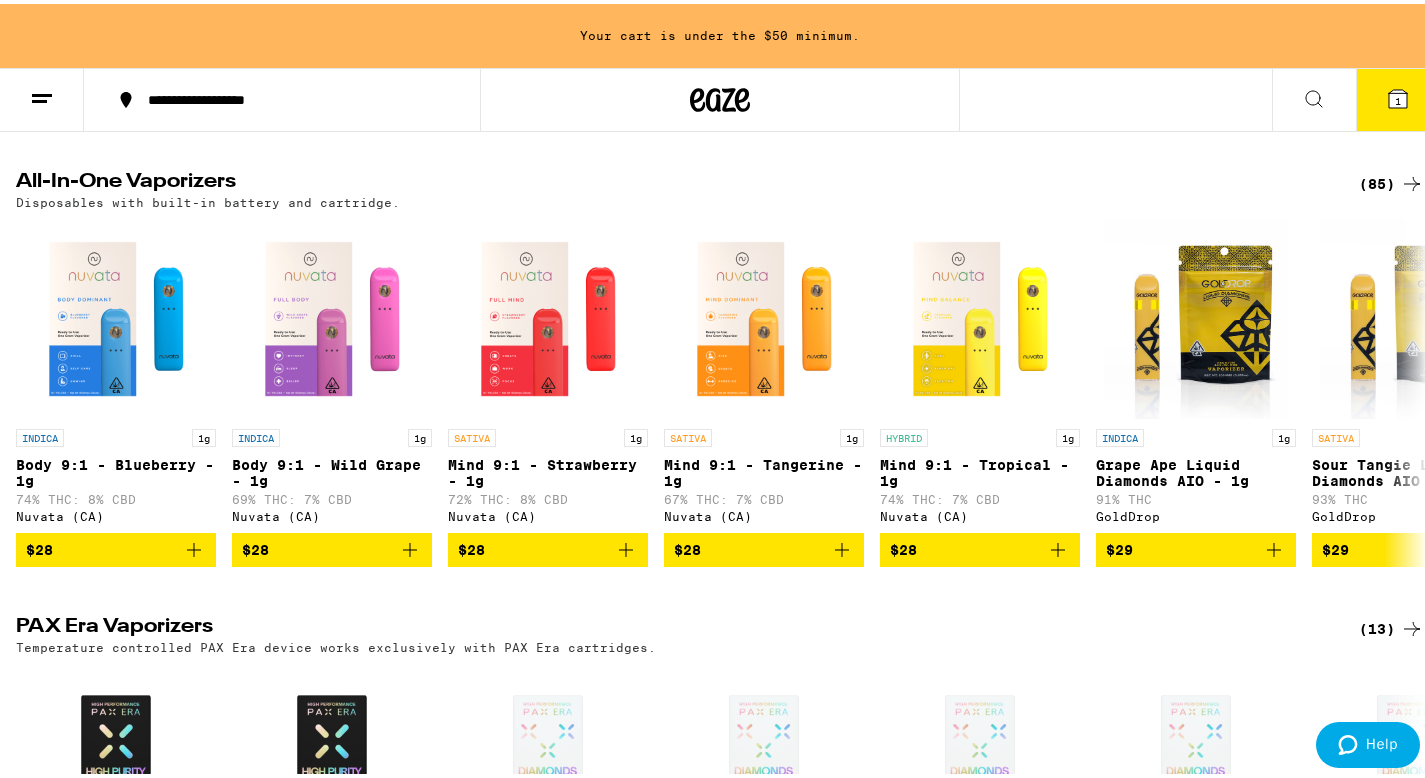 click on "(85)" at bounding box center [1391, 180] 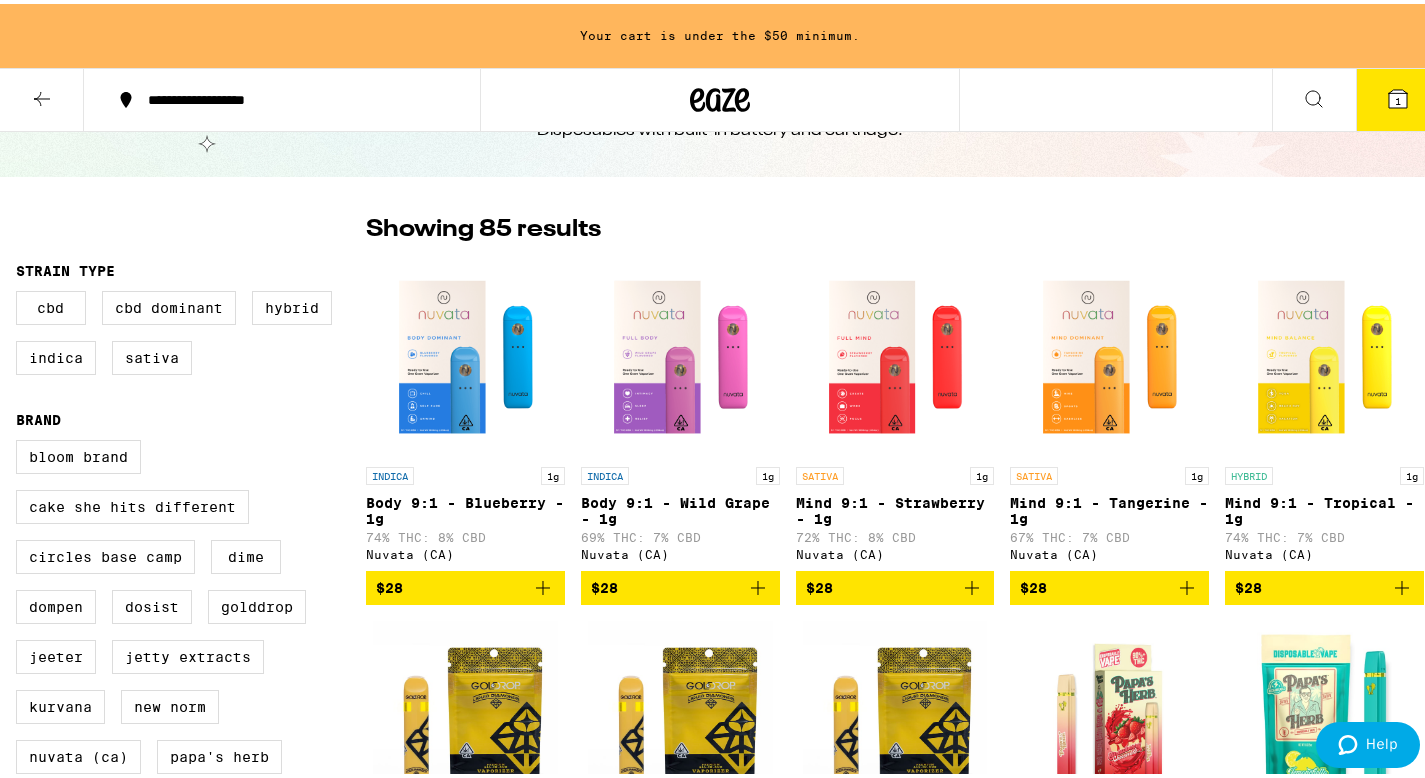 scroll, scrollTop: 91, scrollLeft: 0, axis: vertical 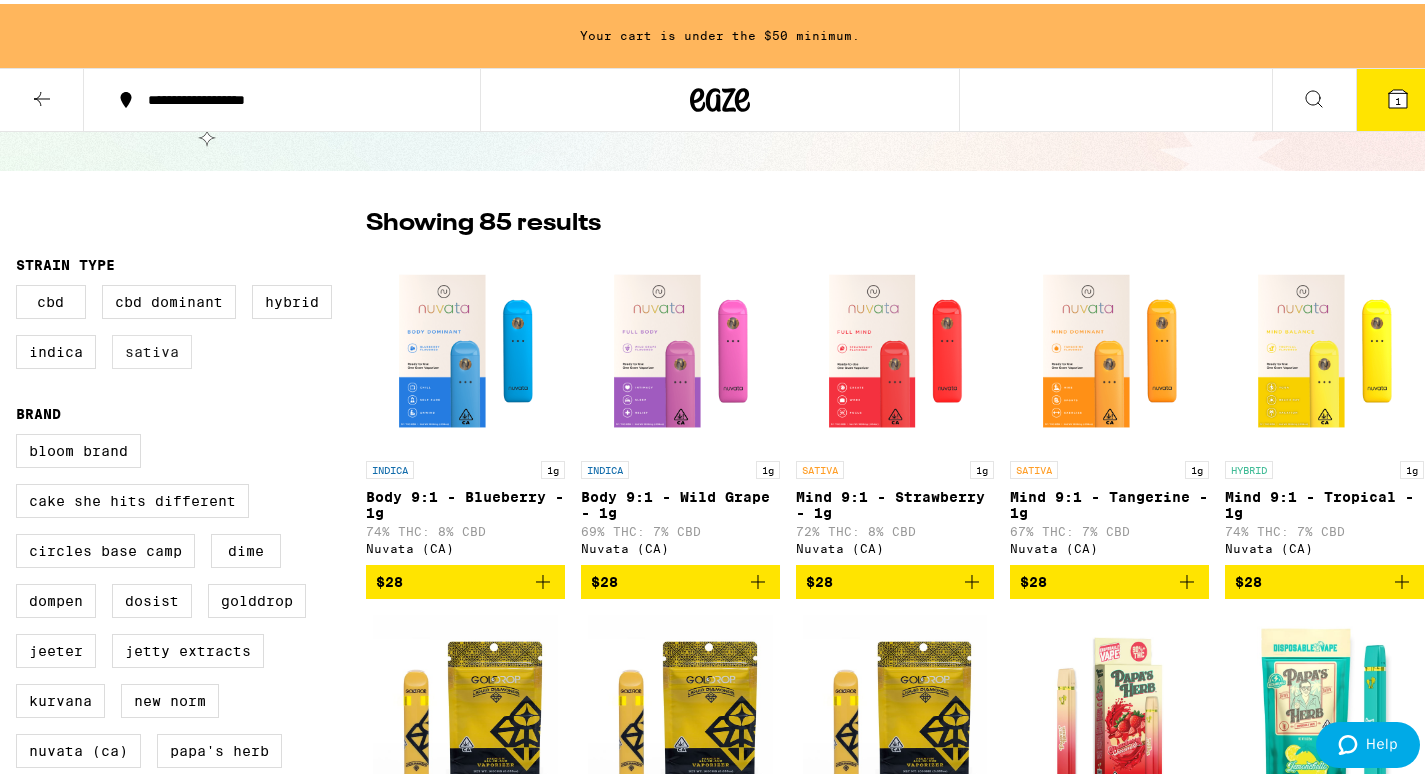 click on "Sativa" at bounding box center (152, 348) 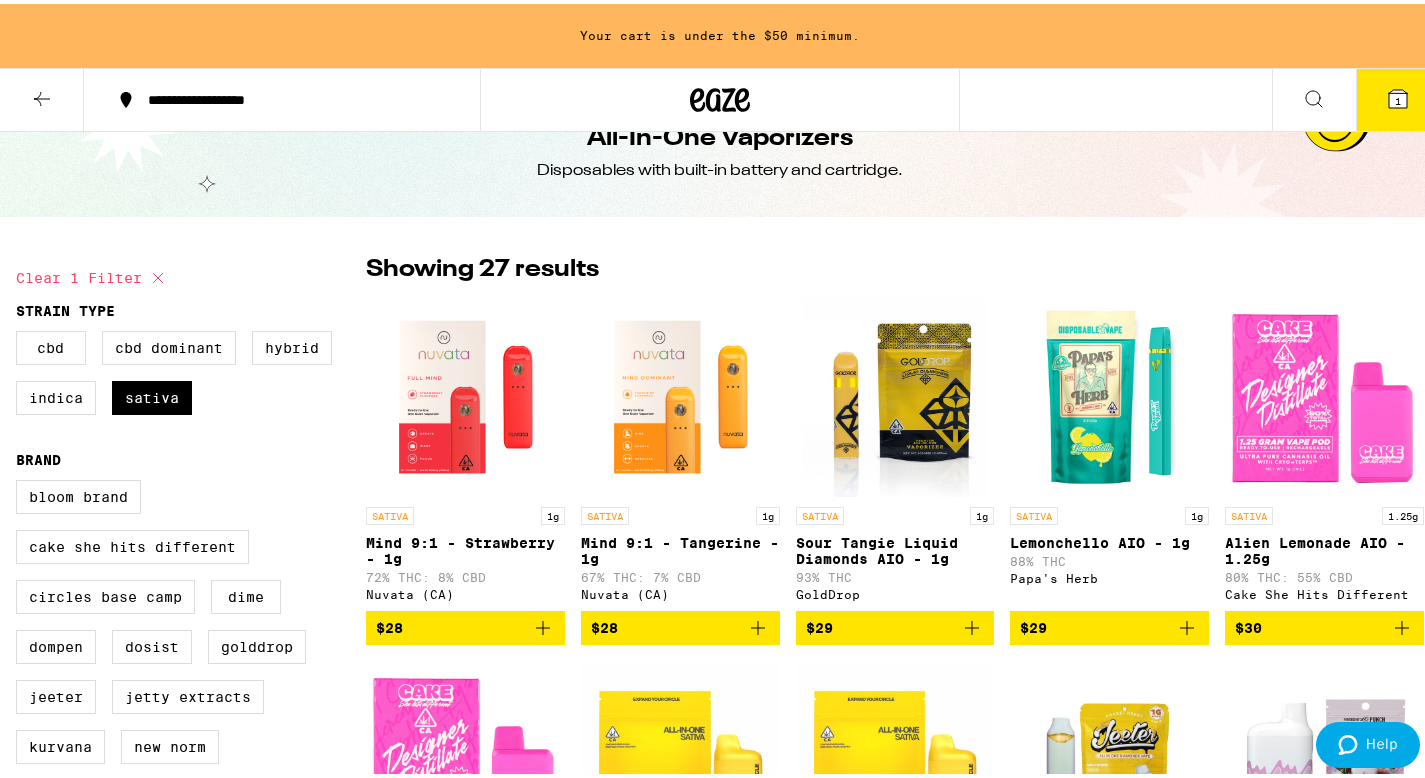 scroll, scrollTop: 43, scrollLeft: 0, axis: vertical 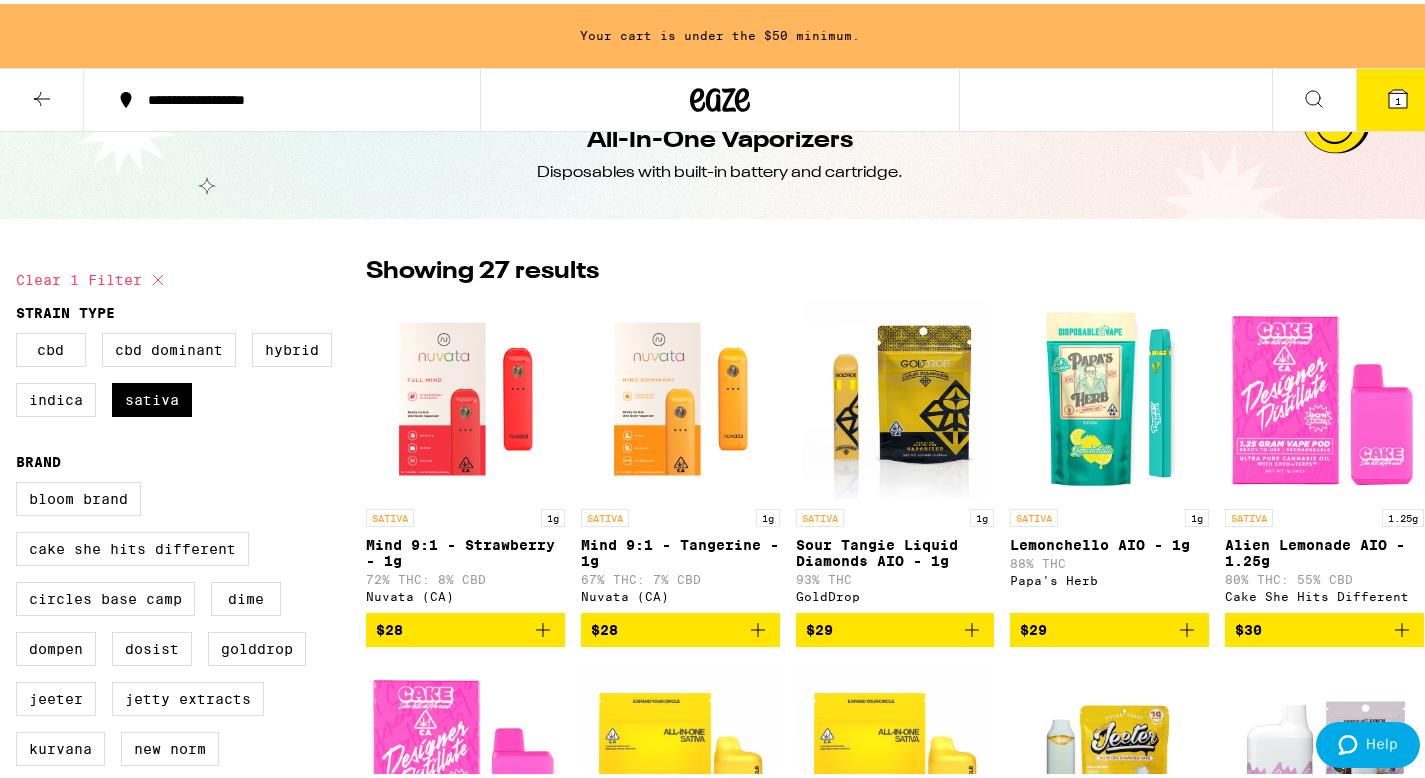 click at bounding box center [465, 395] 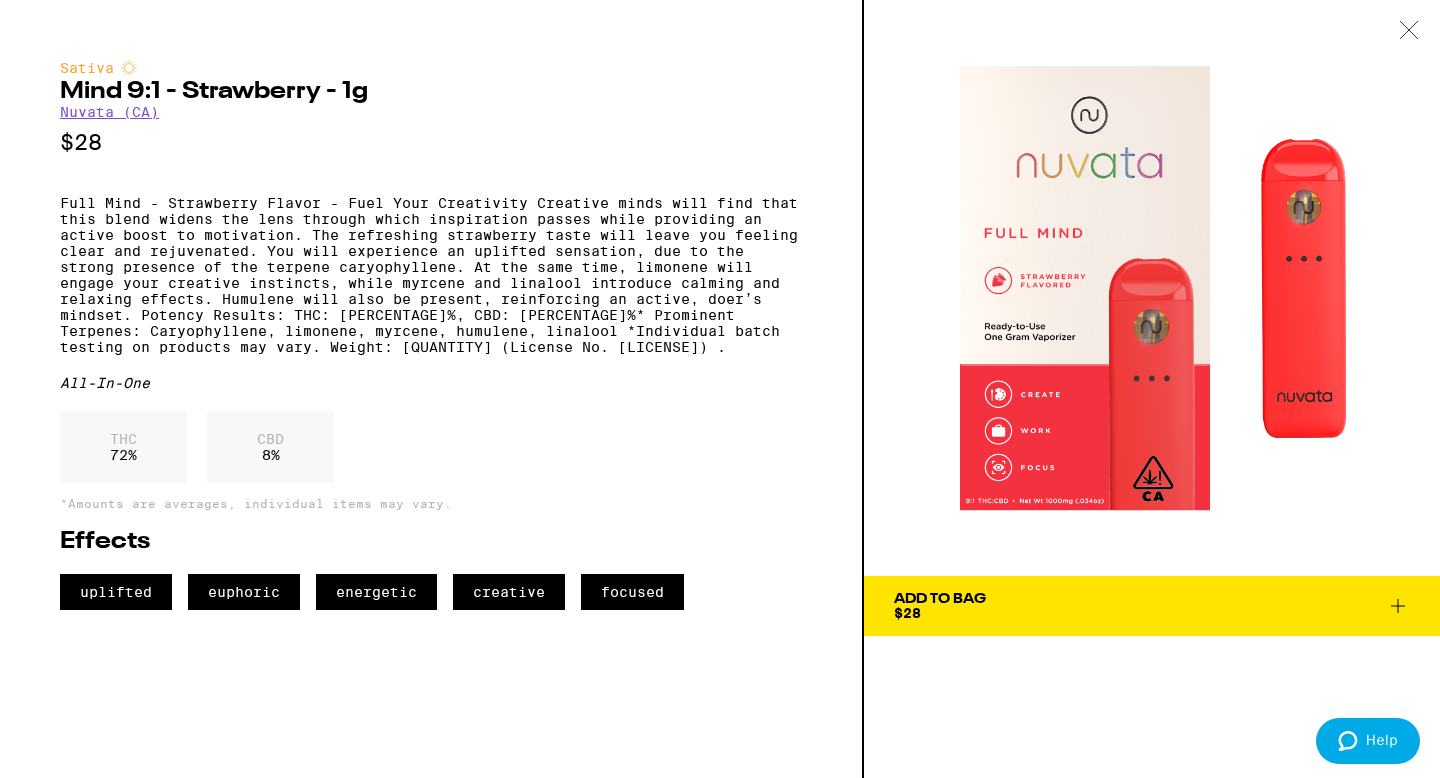 click at bounding box center [1398, 606] 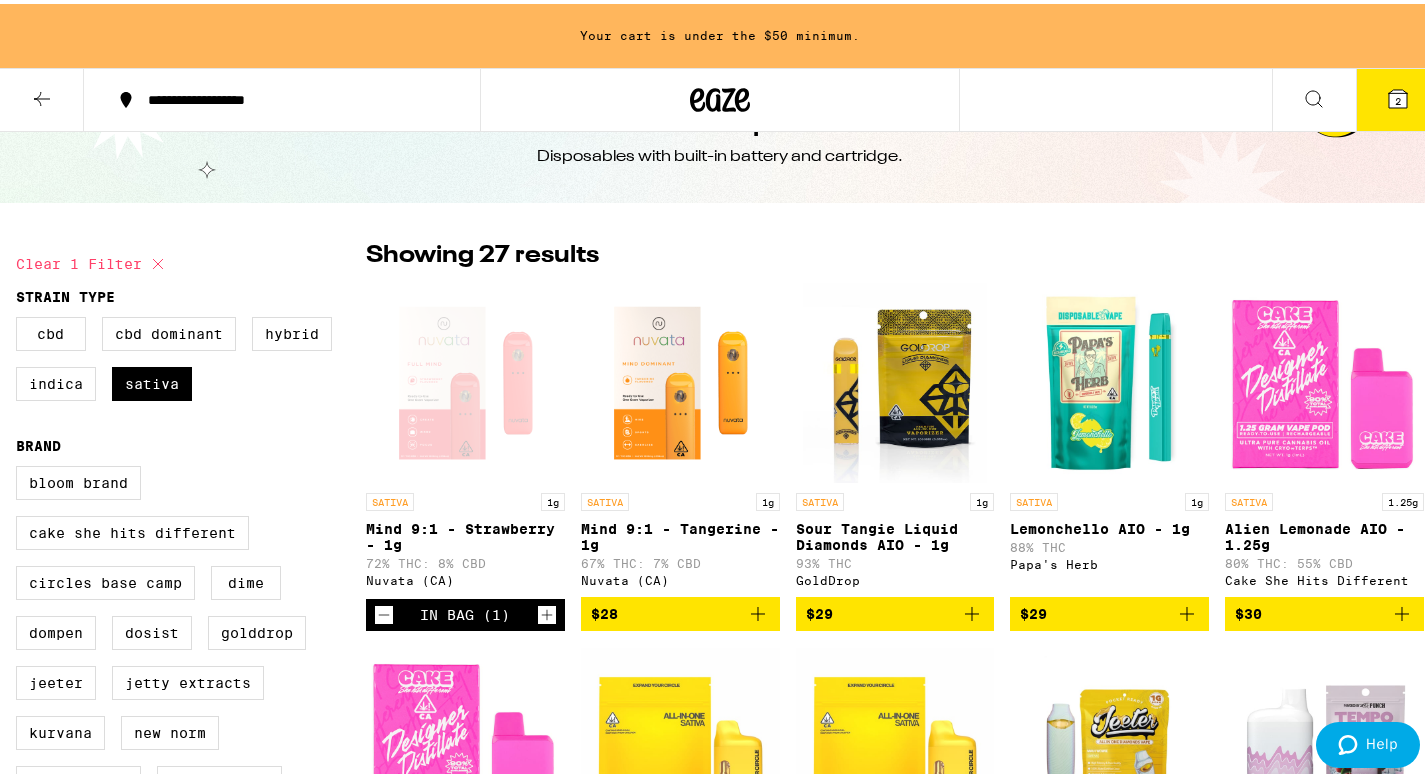 scroll, scrollTop: 0, scrollLeft: 0, axis: both 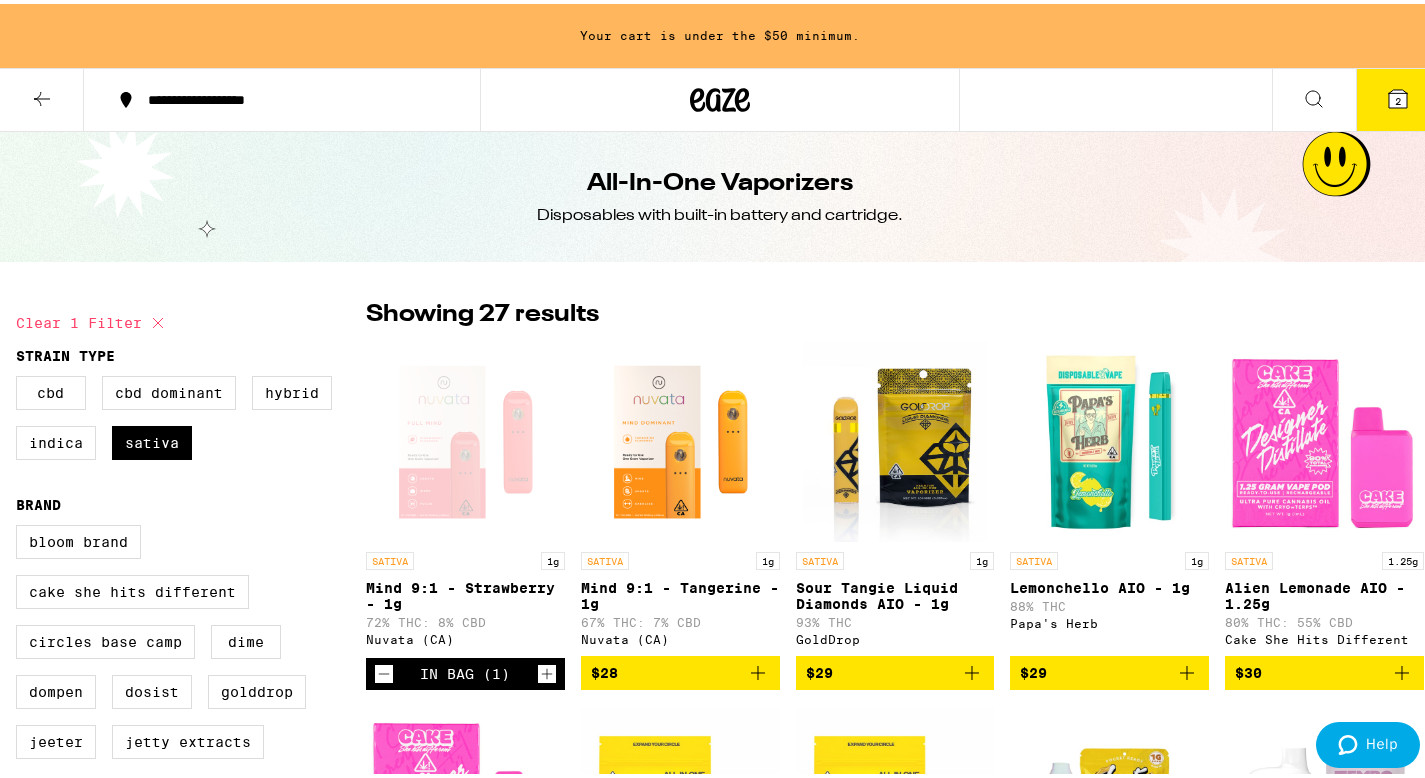 click at bounding box center (42, 96) 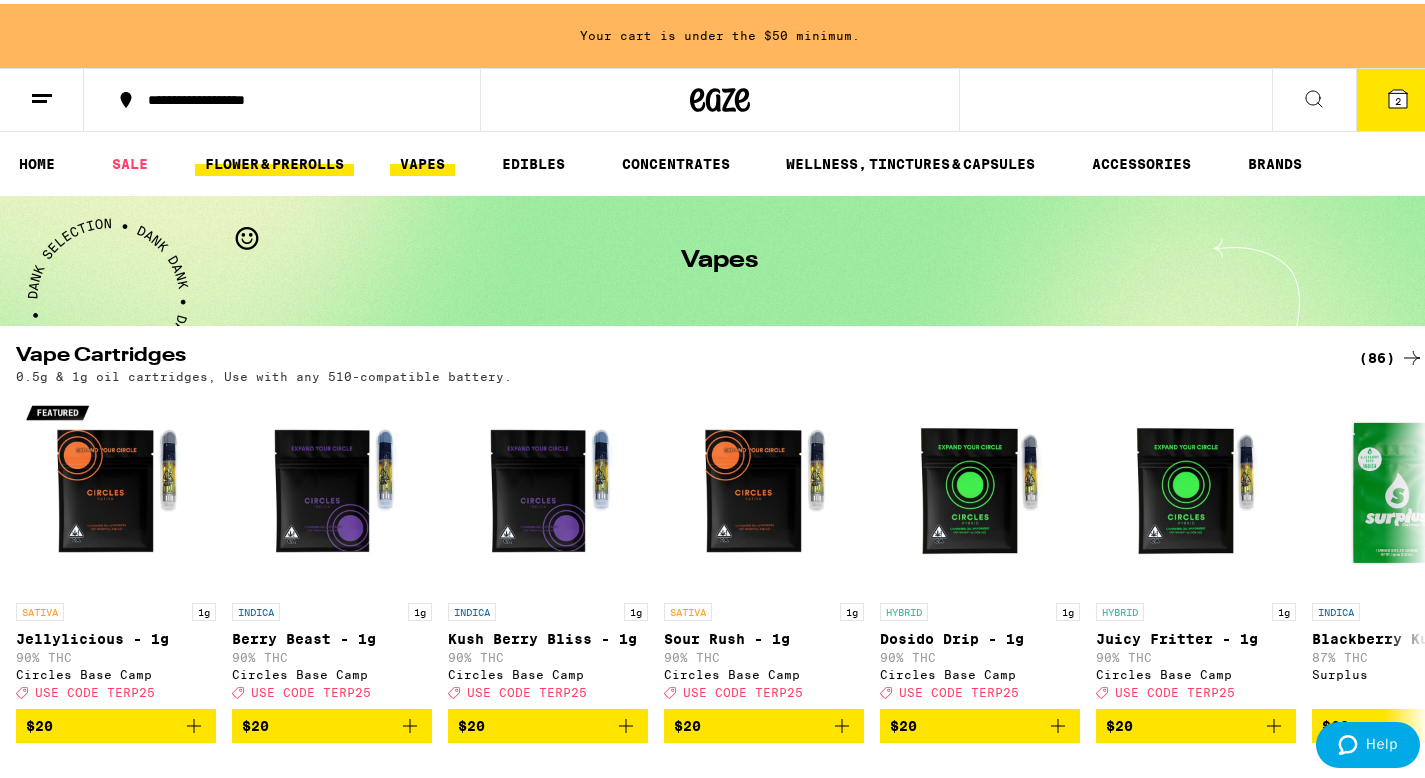 click on "FLOWER & PREROLLS" at bounding box center (274, 160) 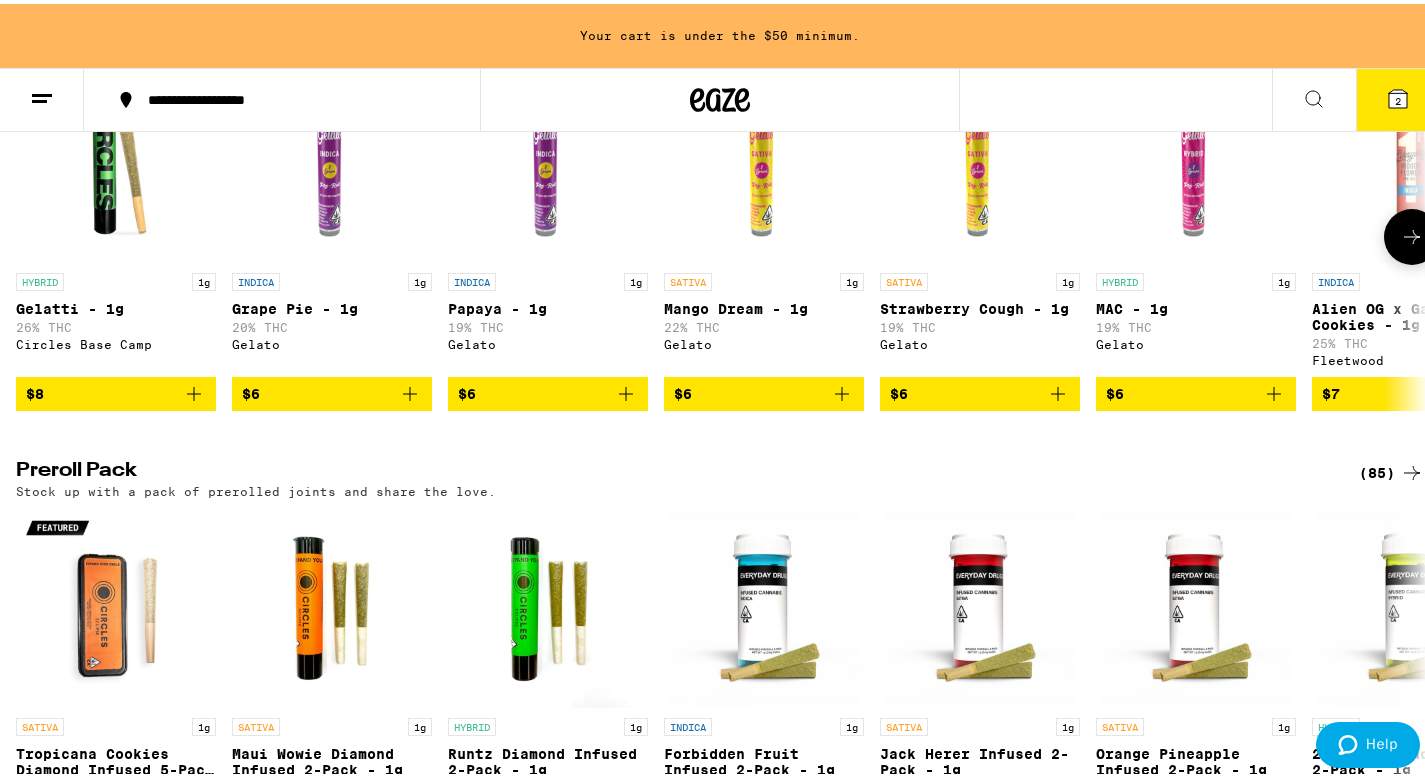 scroll, scrollTop: 1243, scrollLeft: 0, axis: vertical 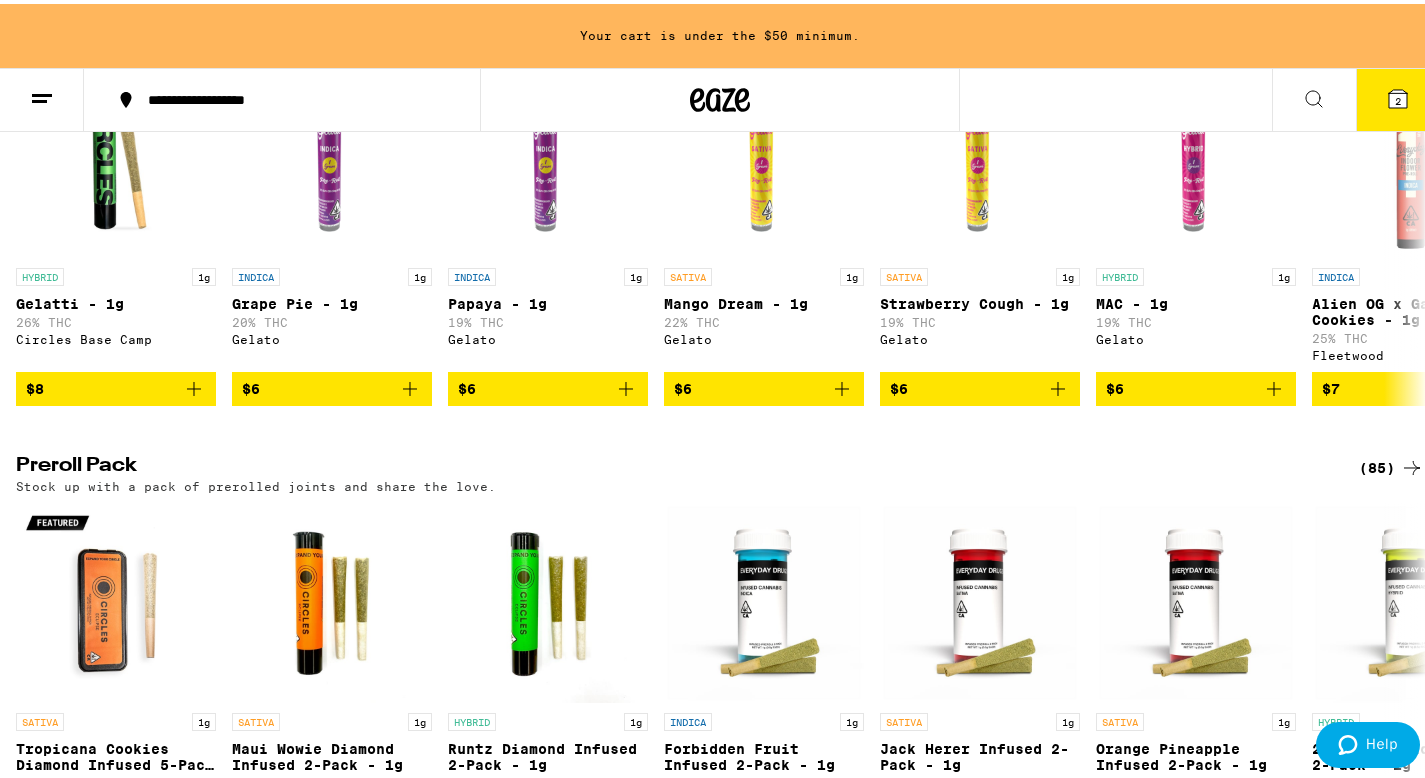 click on "(85)" at bounding box center (1391, 464) 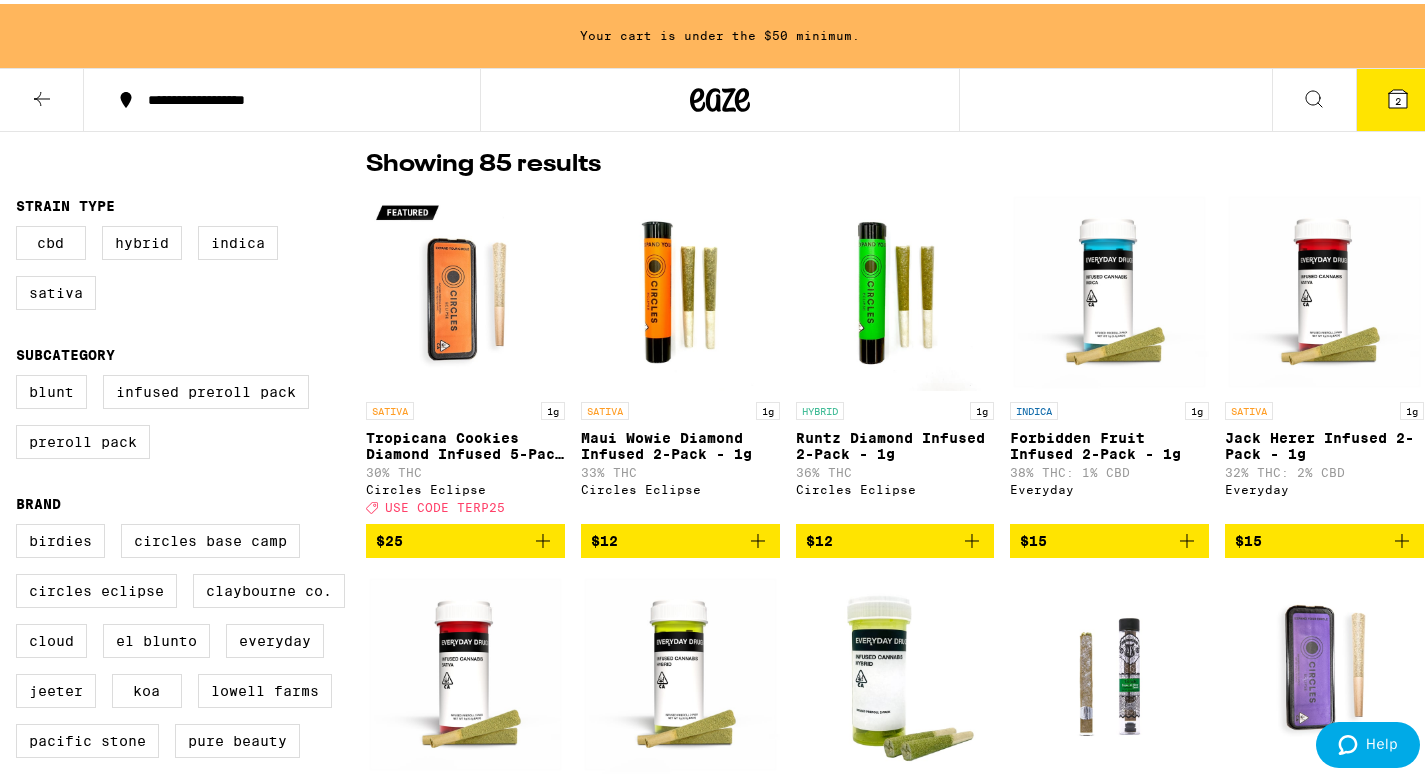 scroll, scrollTop: 94, scrollLeft: 0, axis: vertical 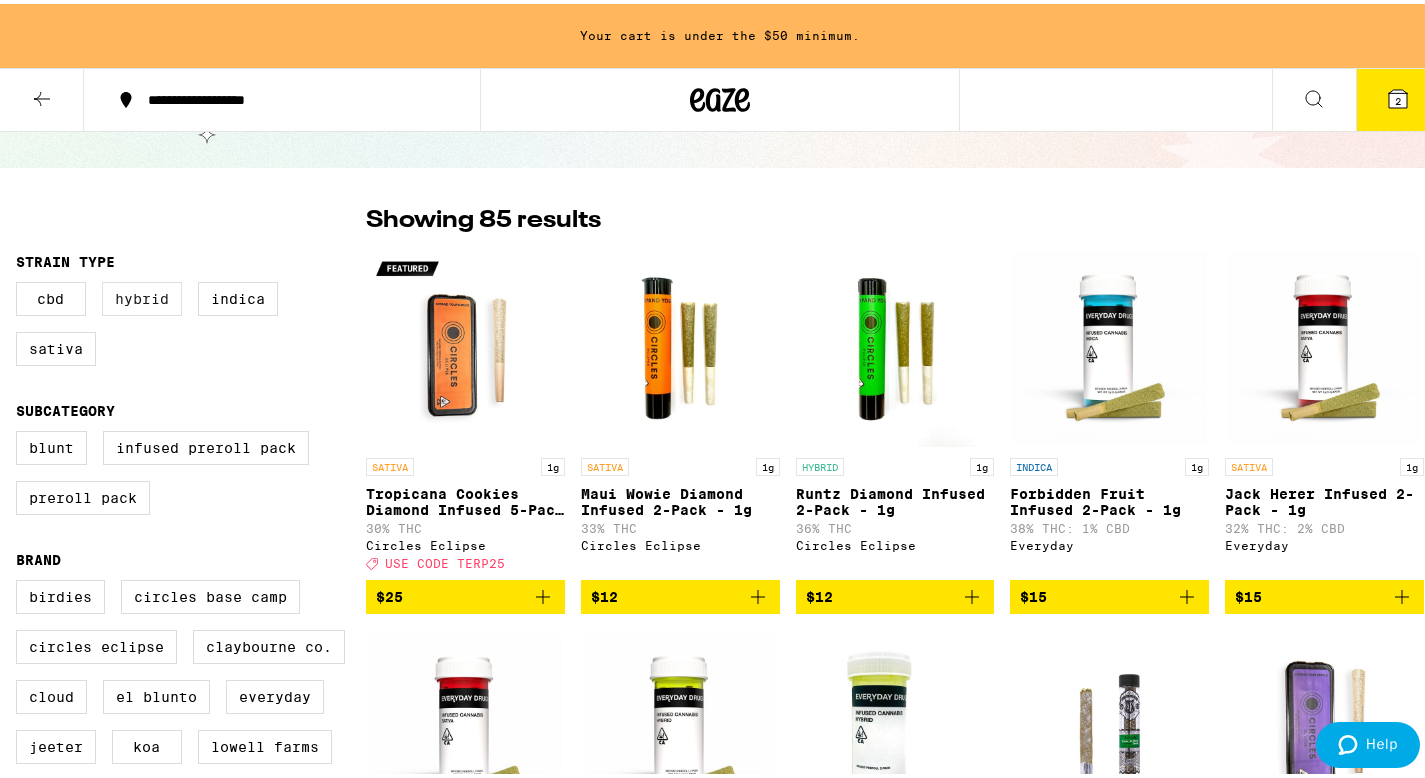 click on "Hybrid" at bounding box center [142, 295] 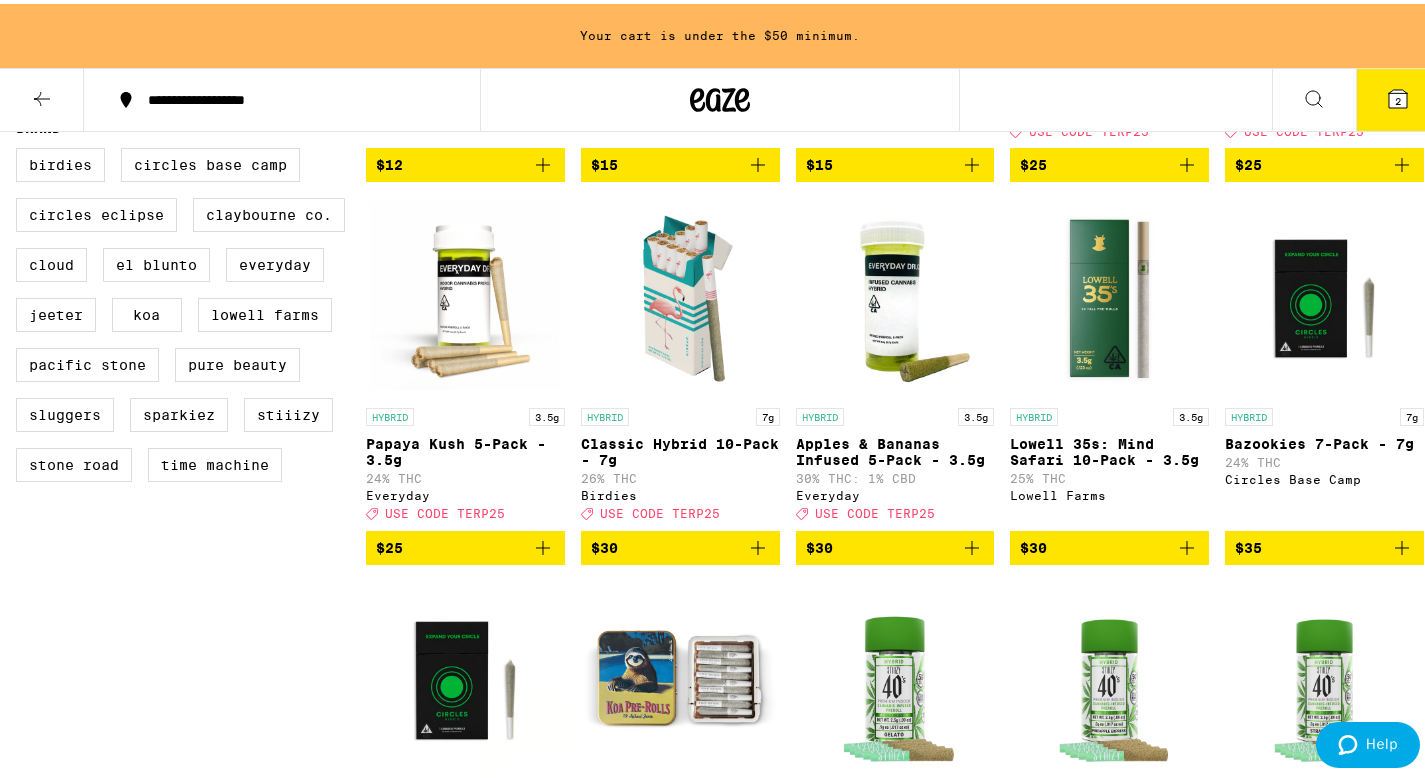 scroll, scrollTop: 529, scrollLeft: 0, axis: vertical 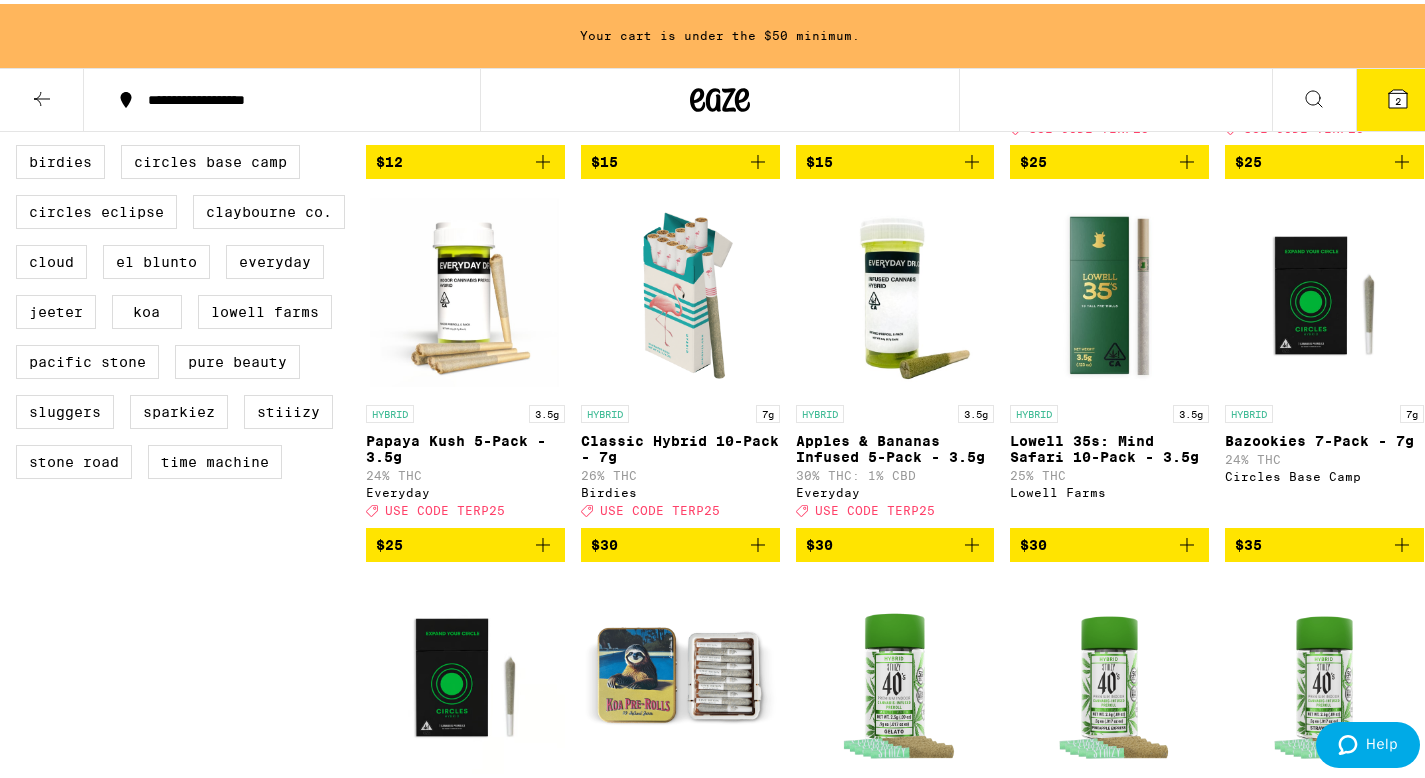 click at bounding box center [758, 541] 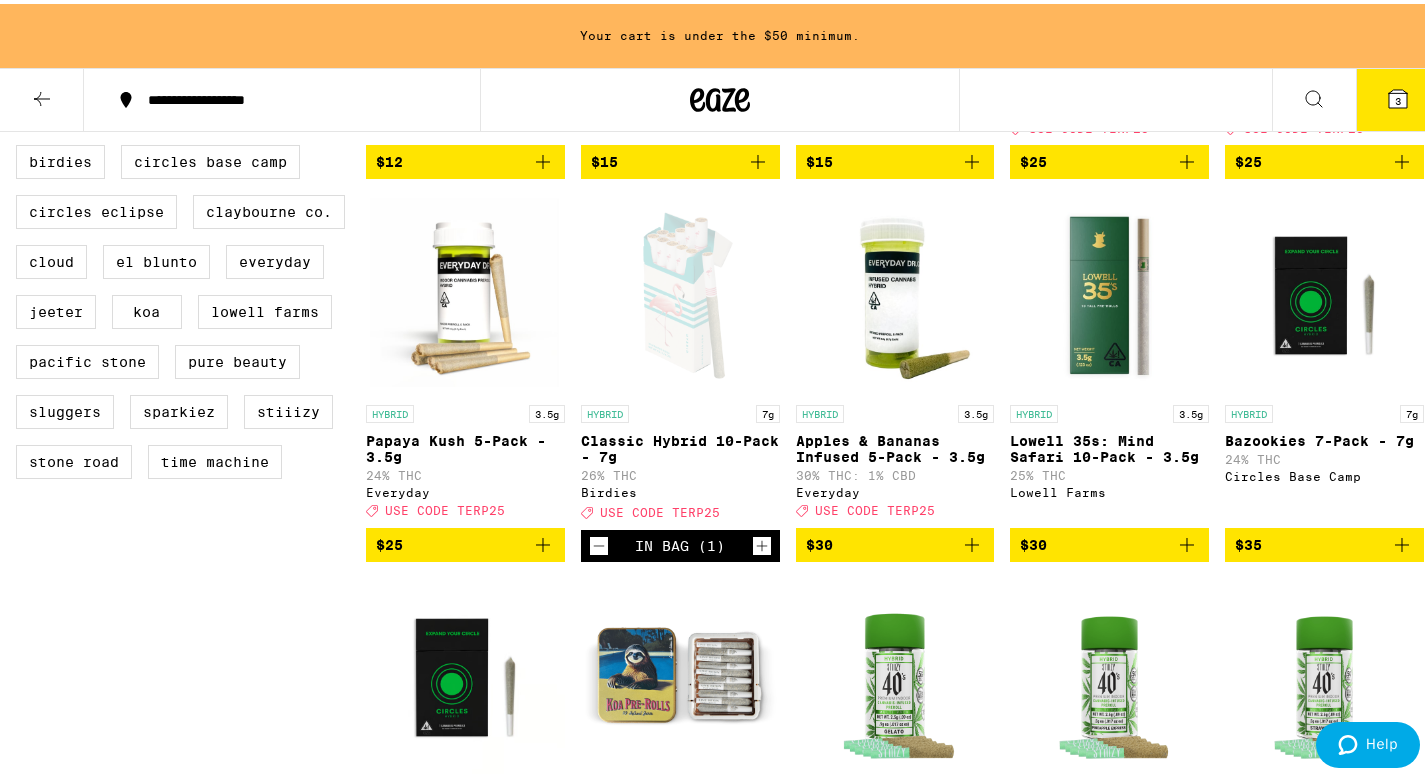 scroll, scrollTop: 465, scrollLeft: 0, axis: vertical 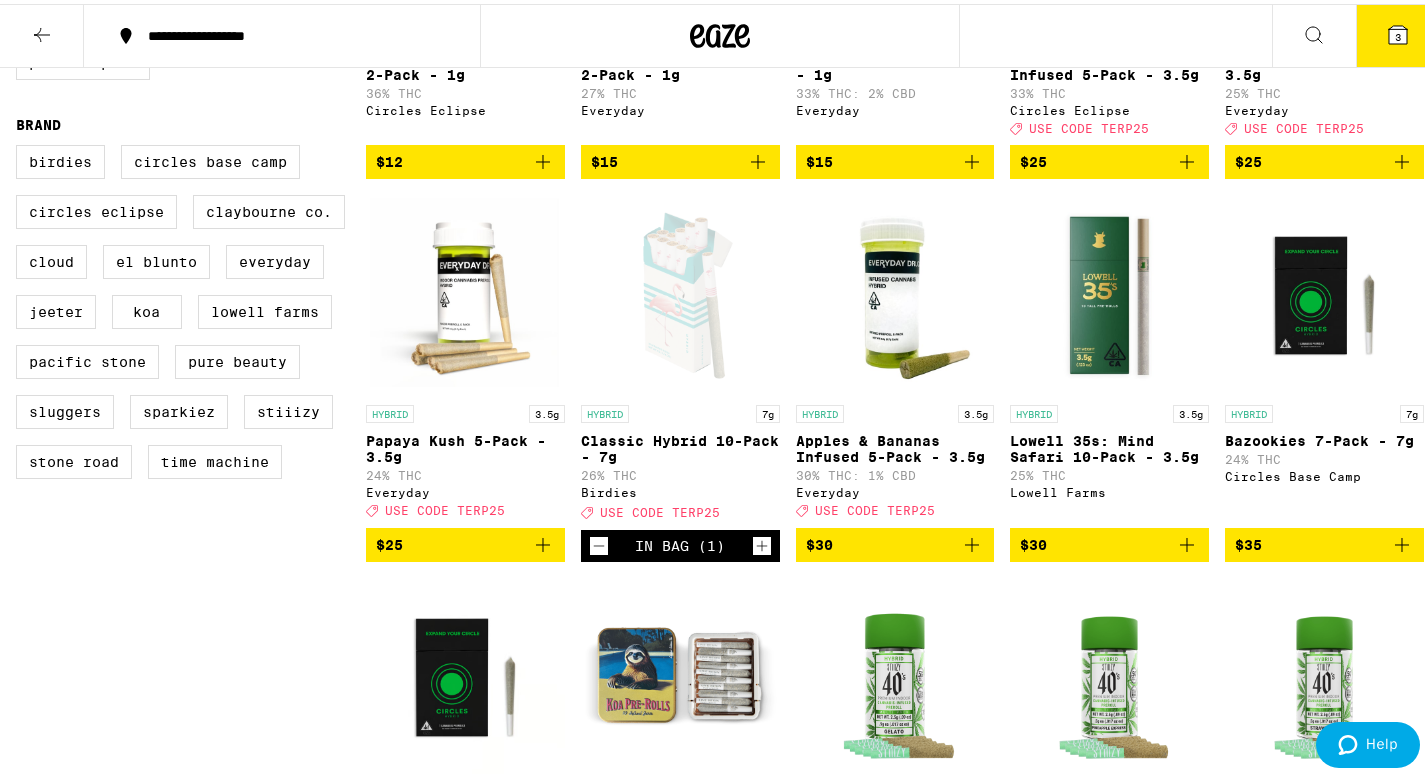 click at bounding box center (42, 32) 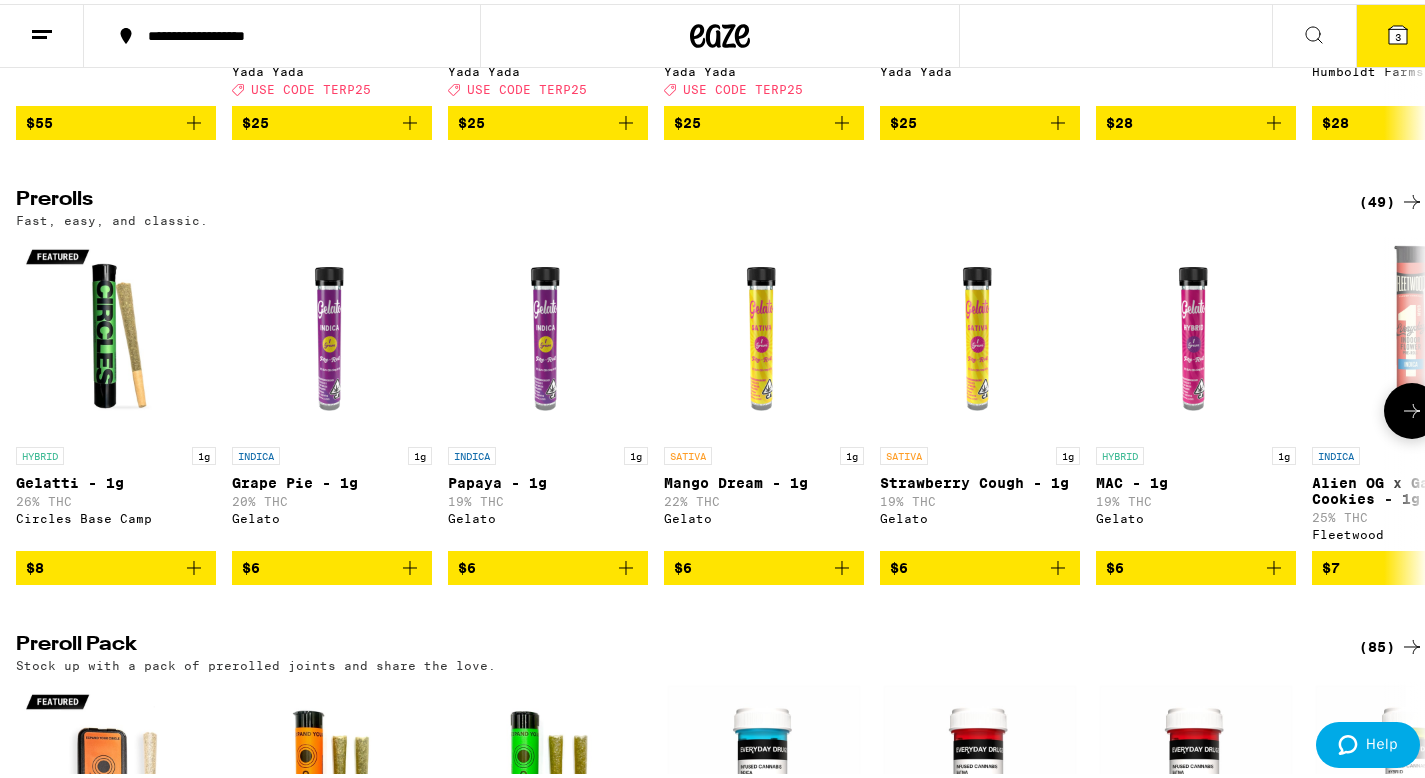 scroll, scrollTop: 1018, scrollLeft: 0, axis: vertical 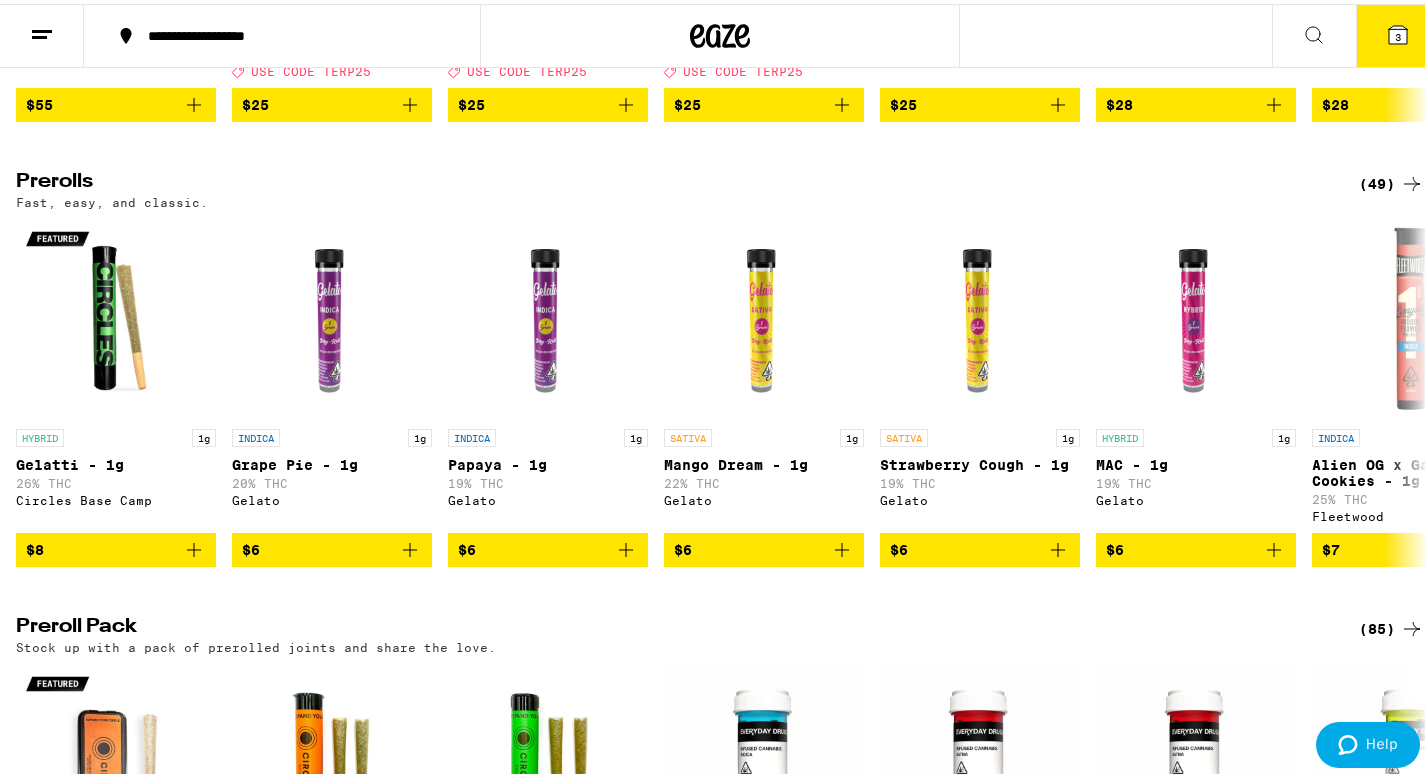 click on "(49)" at bounding box center [1391, 180] 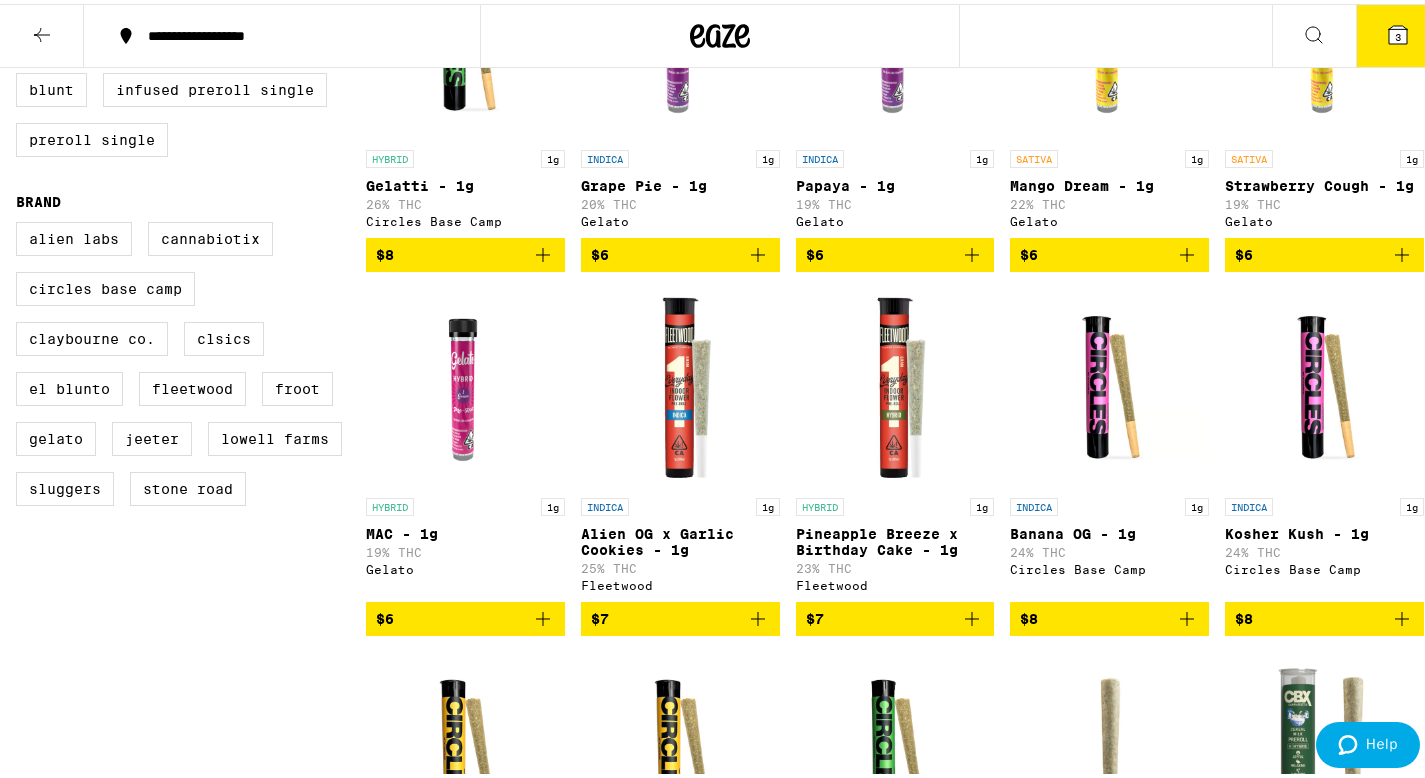 scroll, scrollTop: 0, scrollLeft: 0, axis: both 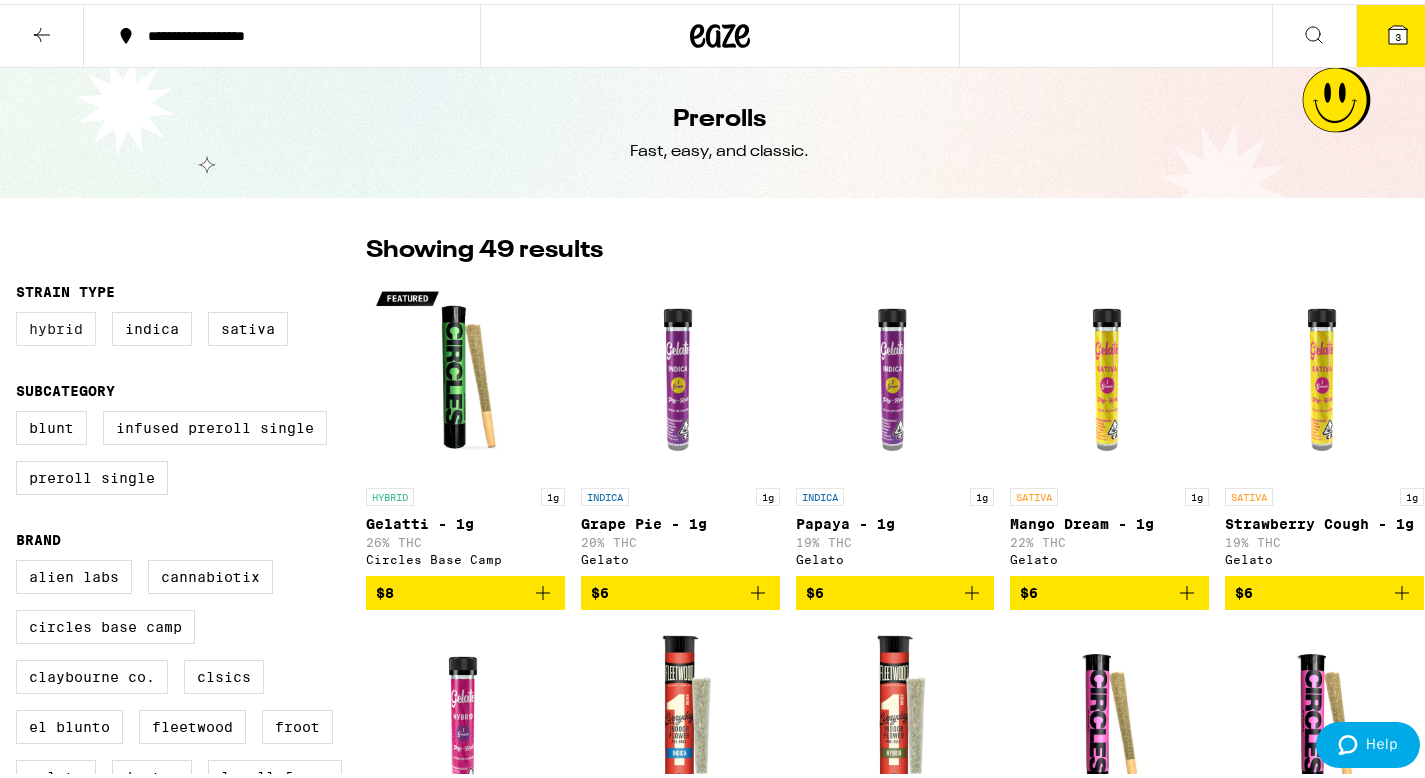 click on "Hybrid" at bounding box center (56, 325) 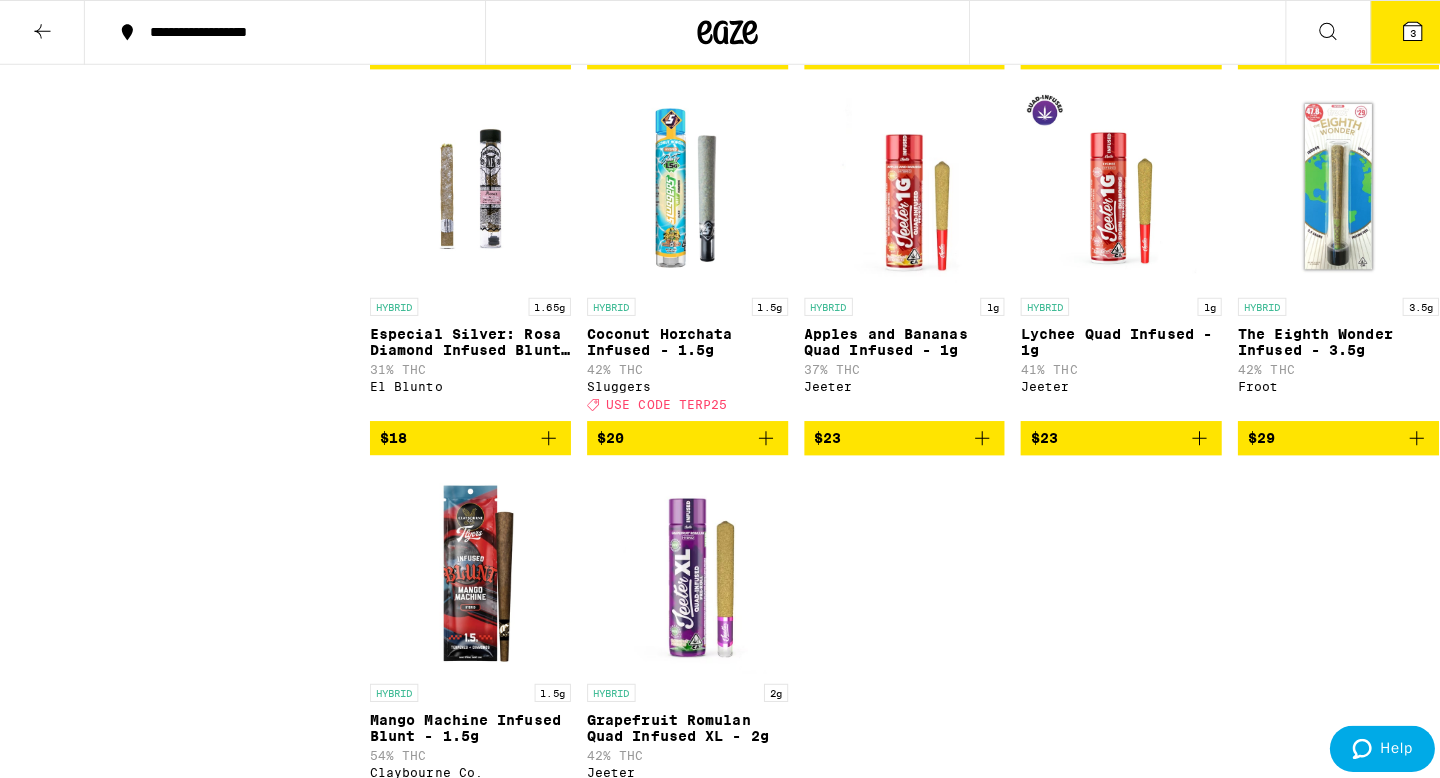 scroll, scrollTop: 919, scrollLeft: 0, axis: vertical 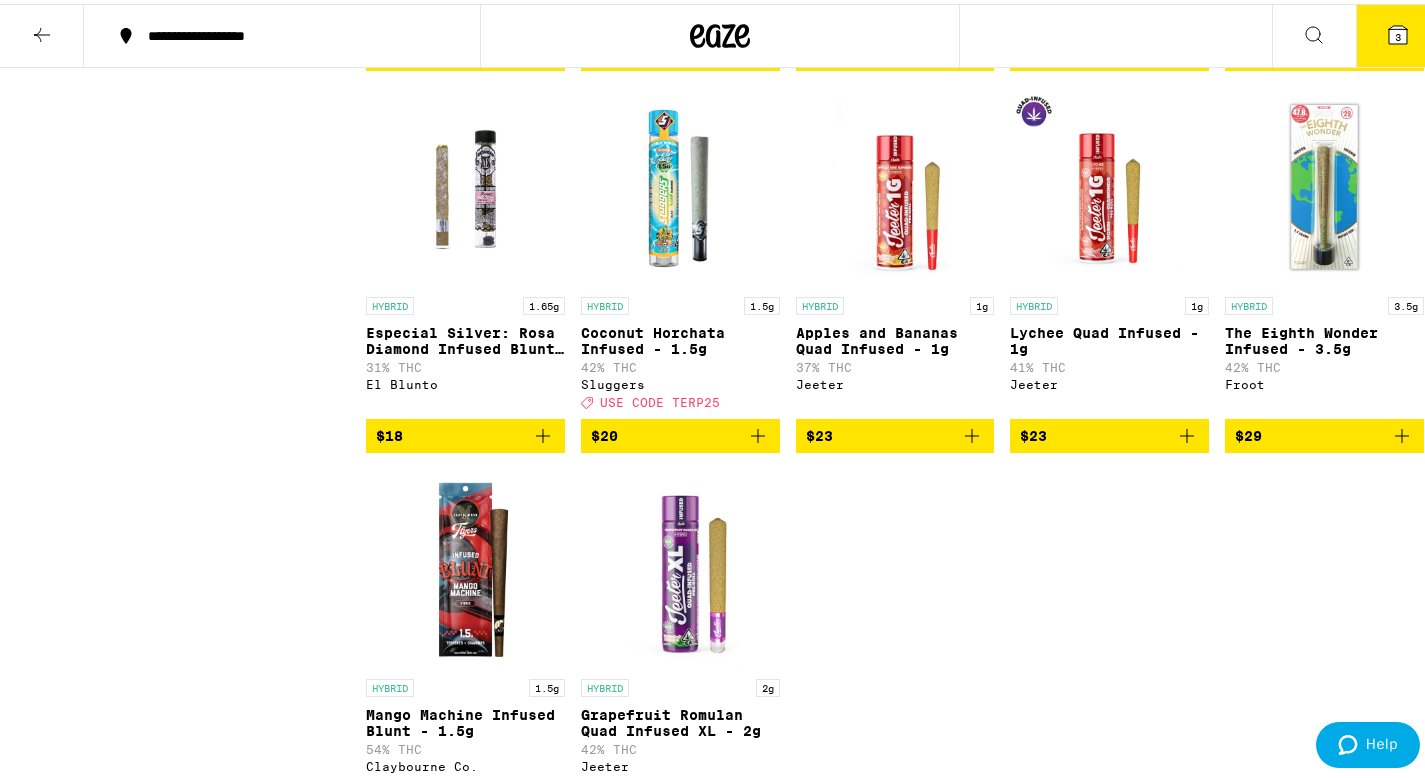 click at bounding box center [1402, 432] 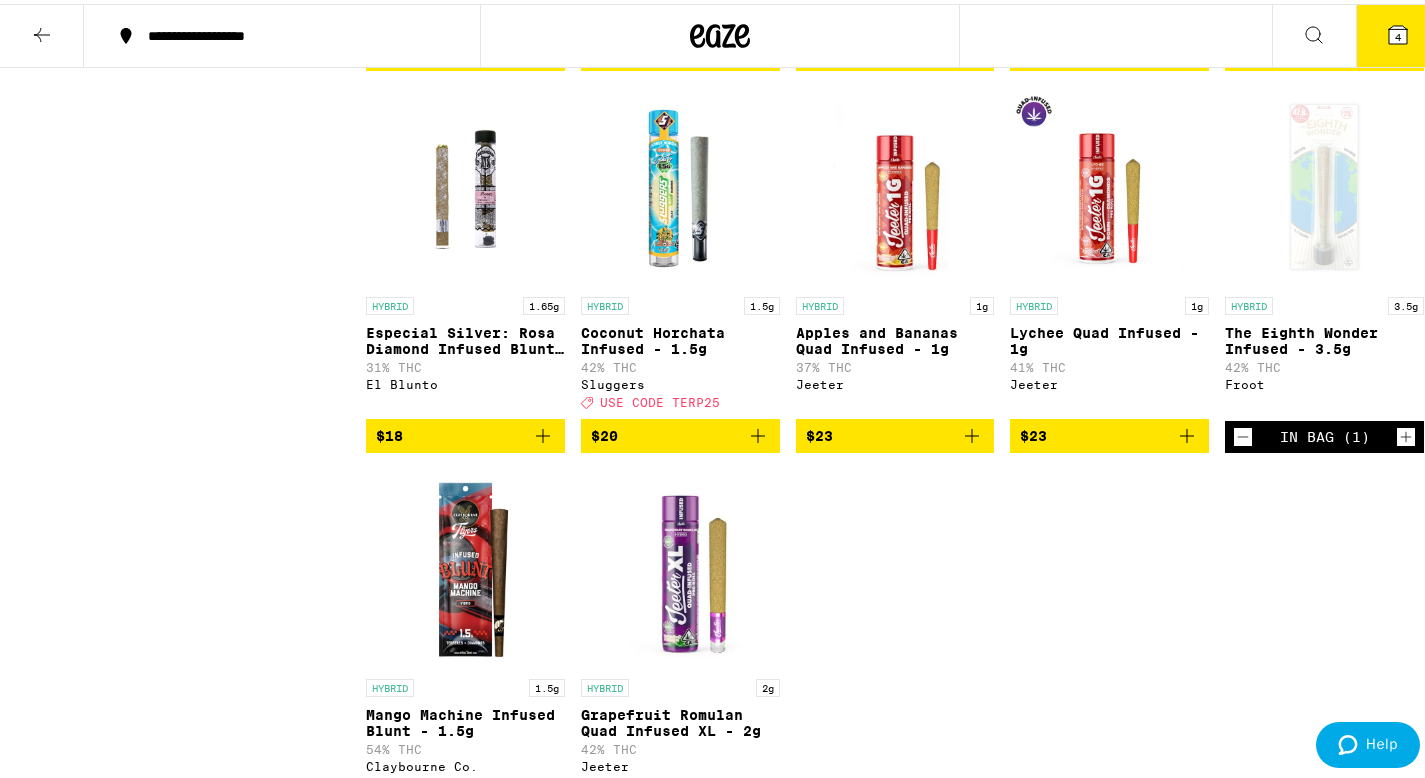 click at bounding box center (1398, 31) 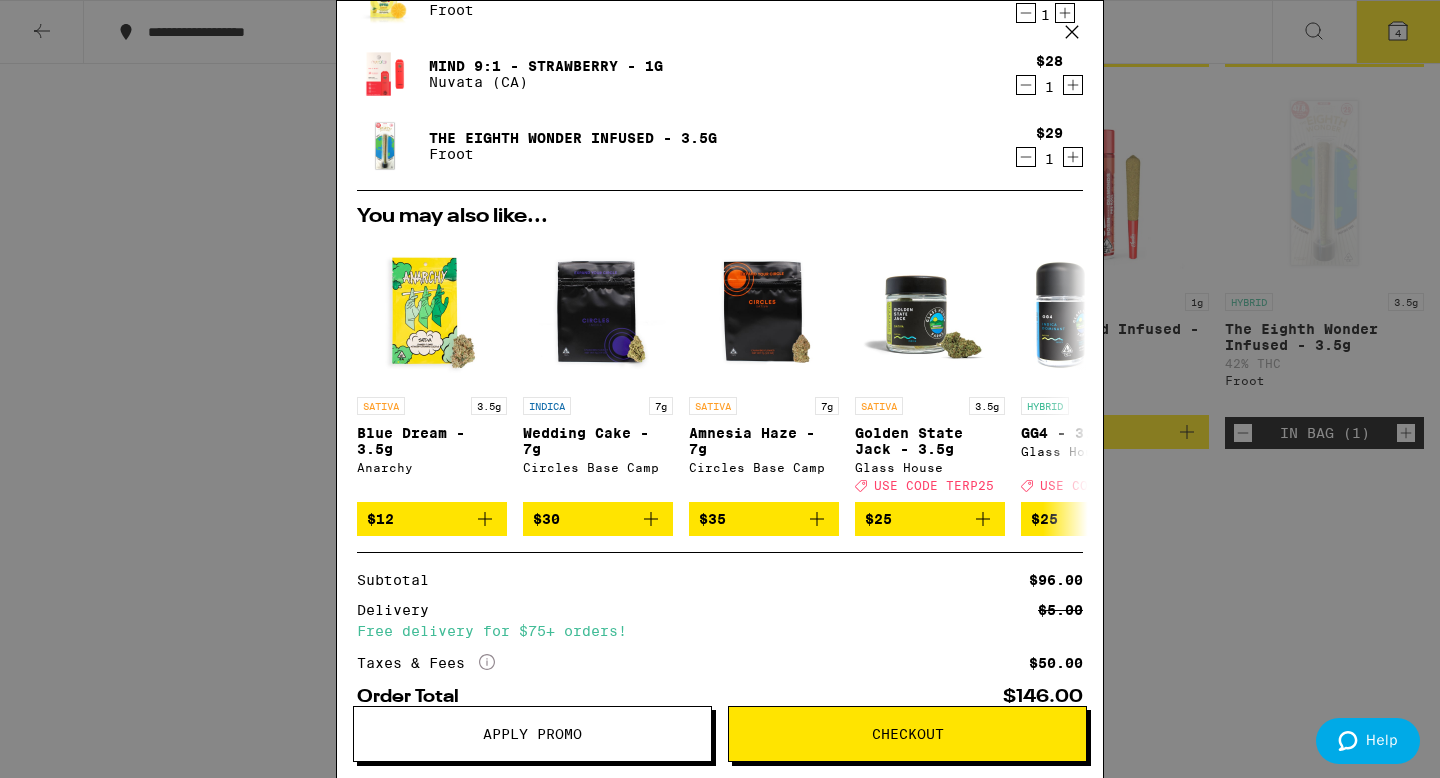 scroll, scrollTop: 288, scrollLeft: 0, axis: vertical 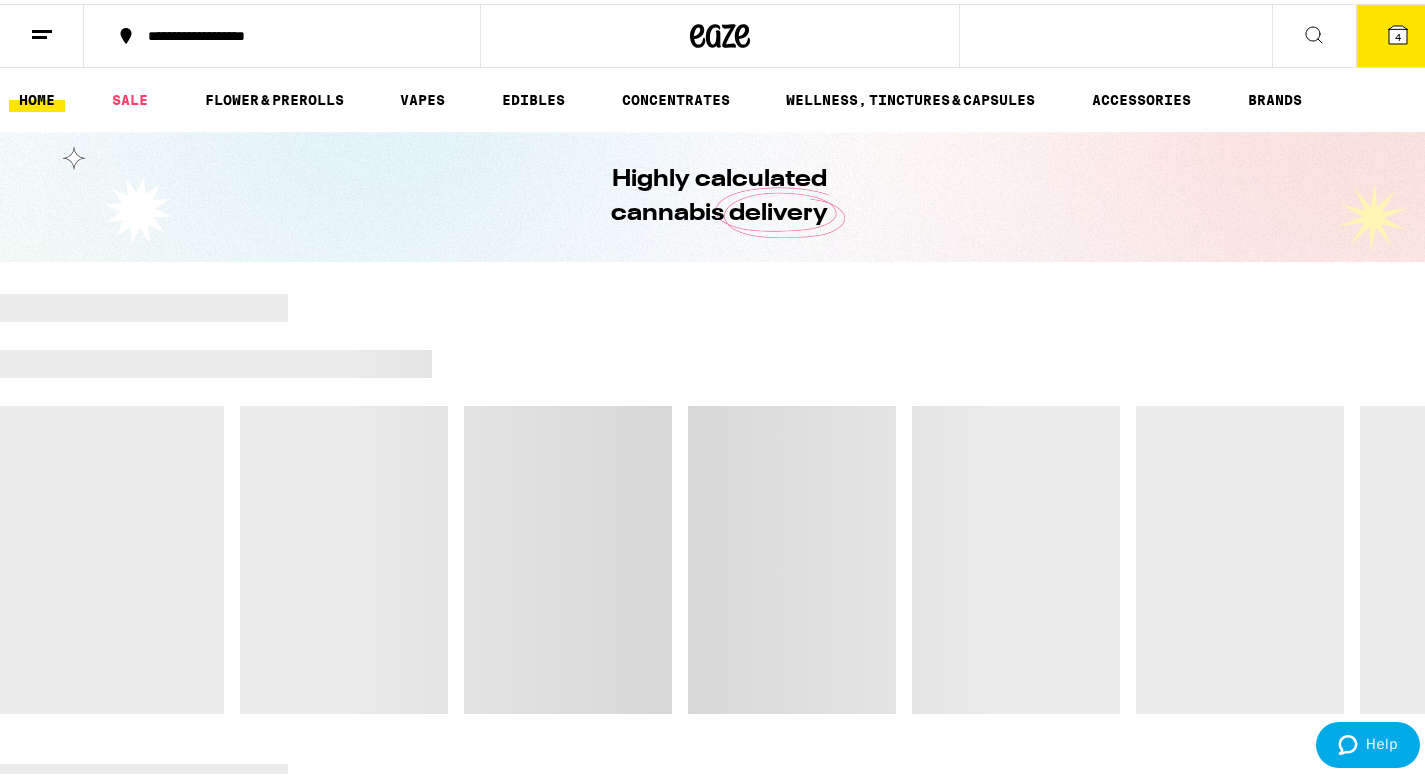 click on "4" at bounding box center [1398, 32] 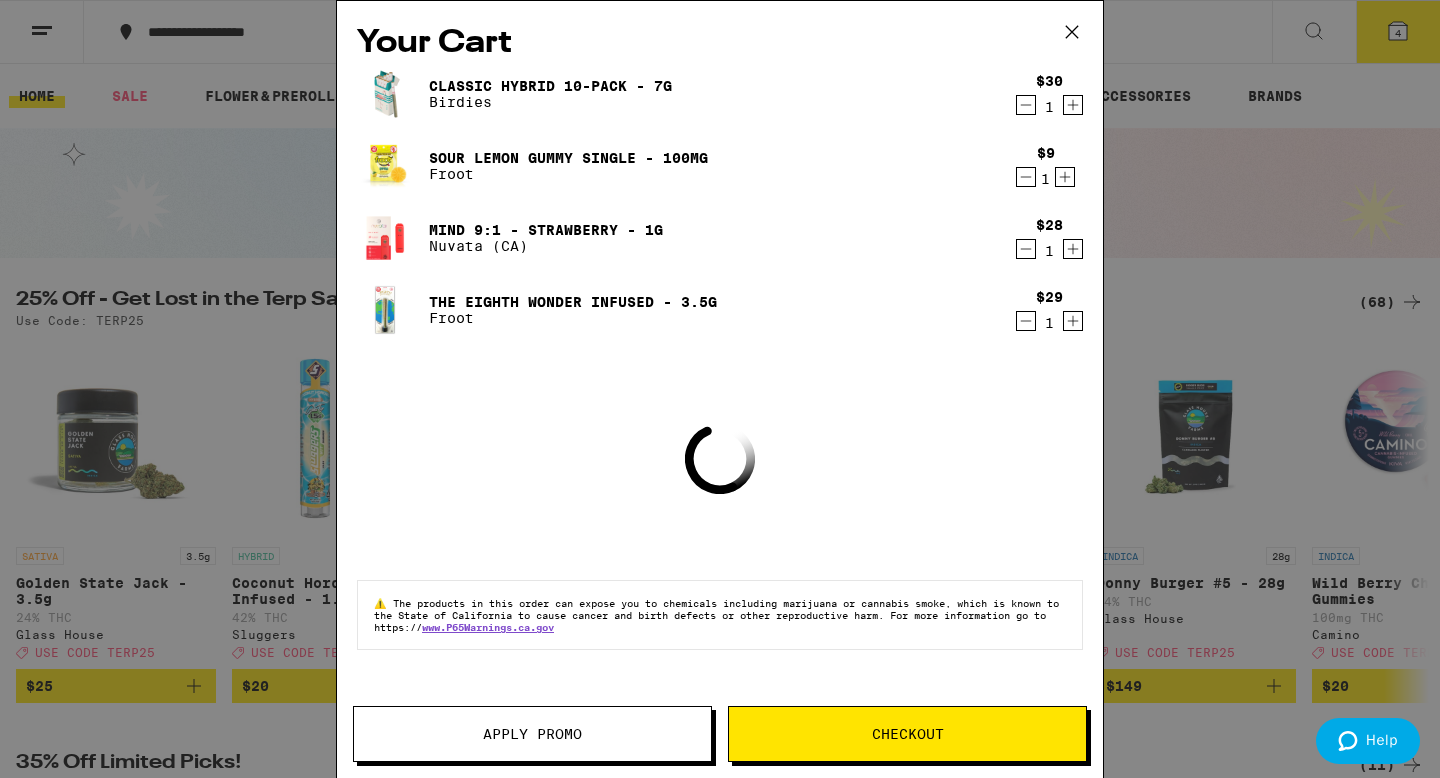 scroll, scrollTop: 0, scrollLeft: 0, axis: both 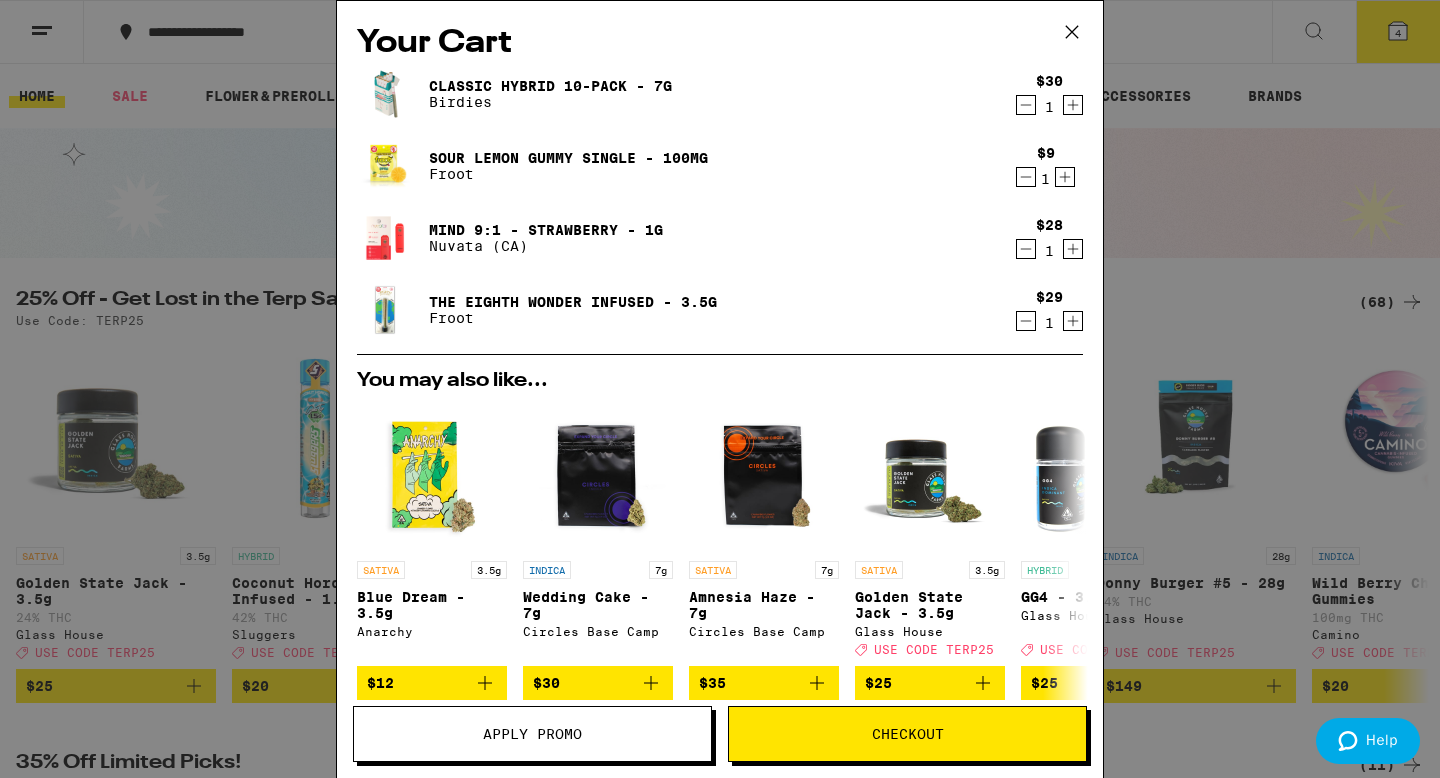 click on "Checkout" at bounding box center (907, 734) 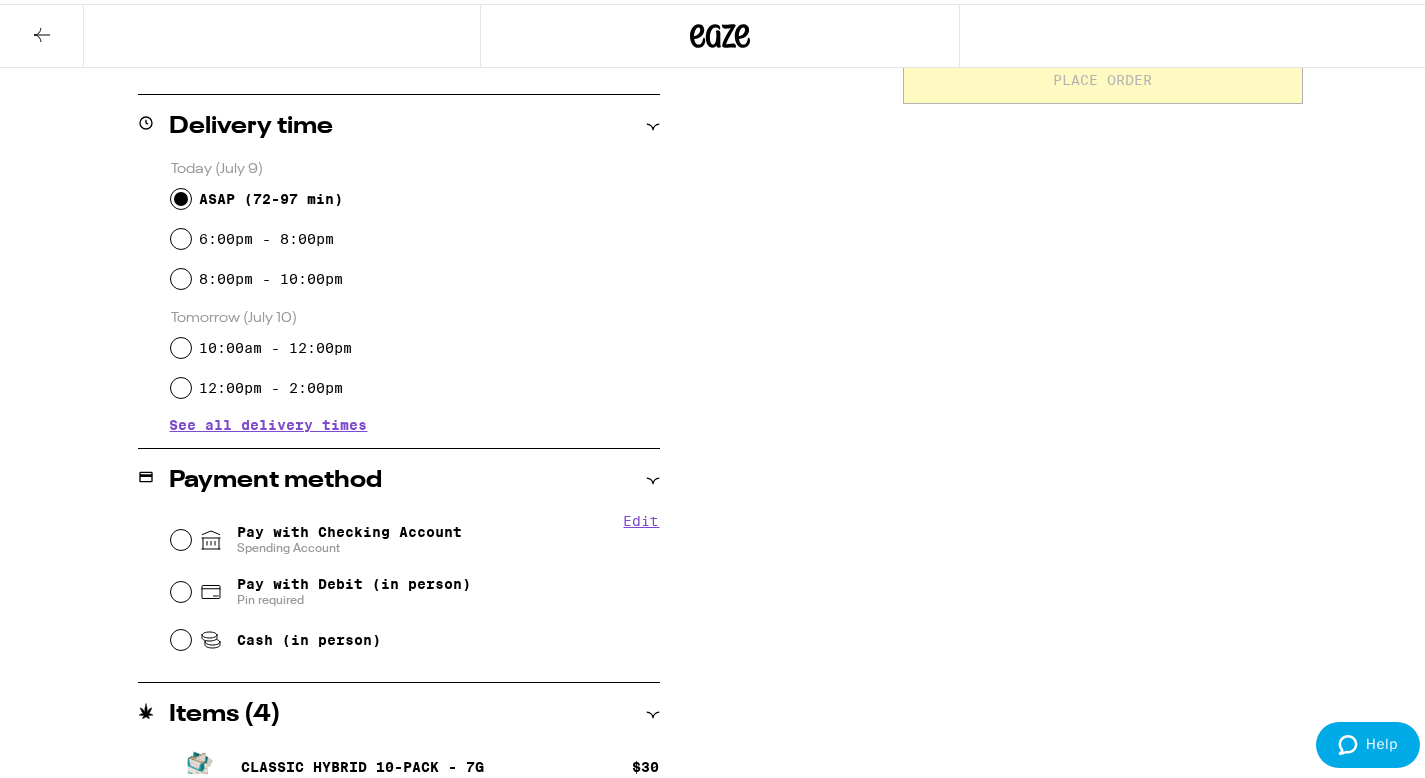 scroll, scrollTop: 490, scrollLeft: 0, axis: vertical 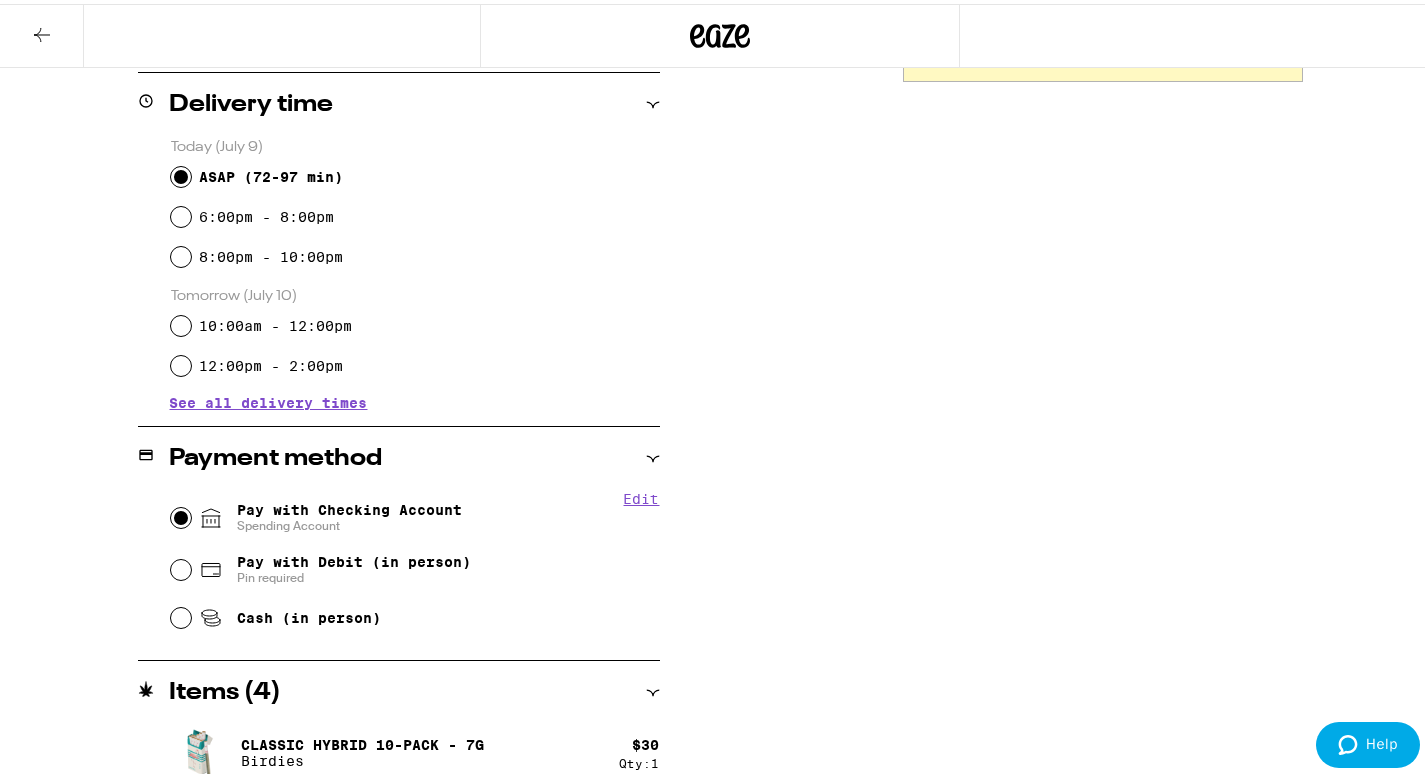 click on "Pay with Checking Account Spending Account" at bounding box center [181, 514] 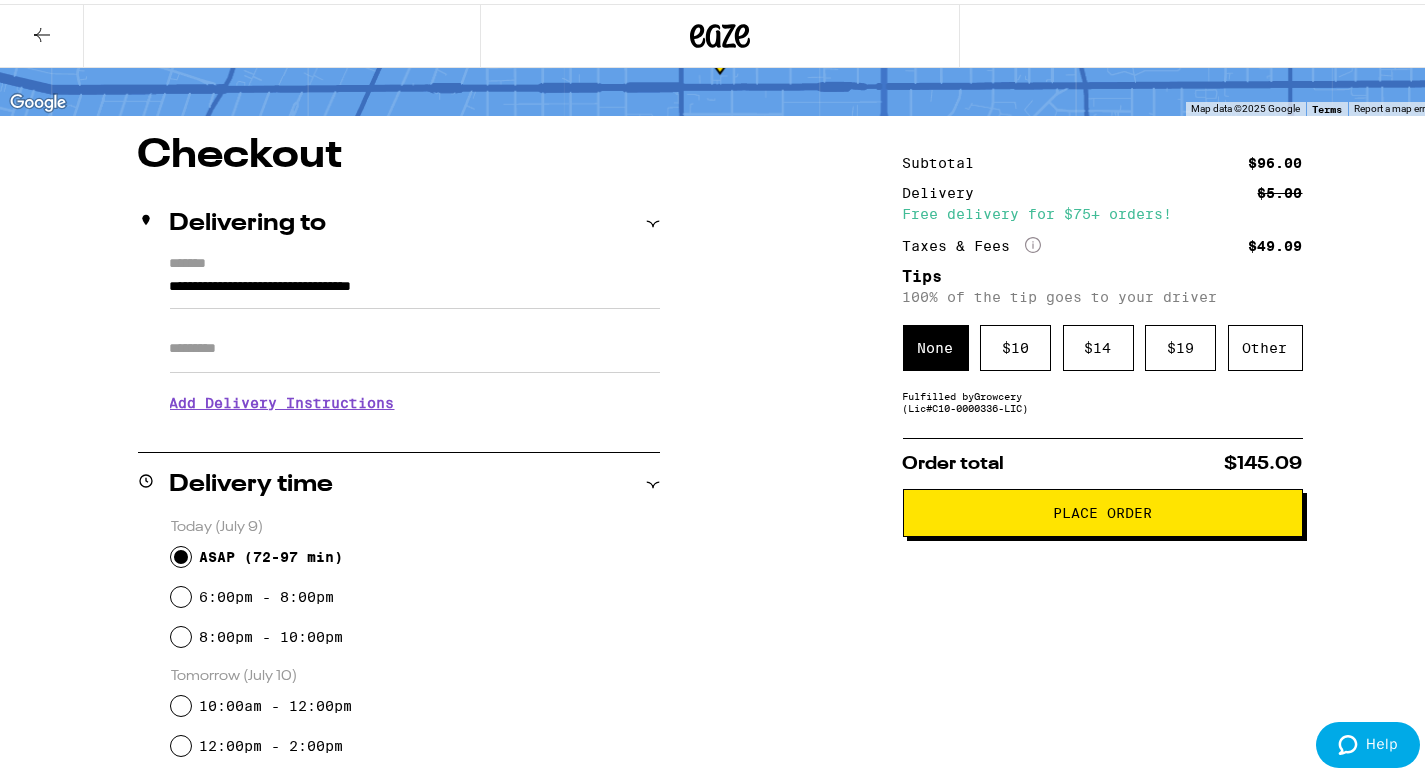 scroll, scrollTop: 109, scrollLeft: 0, axis: vertical 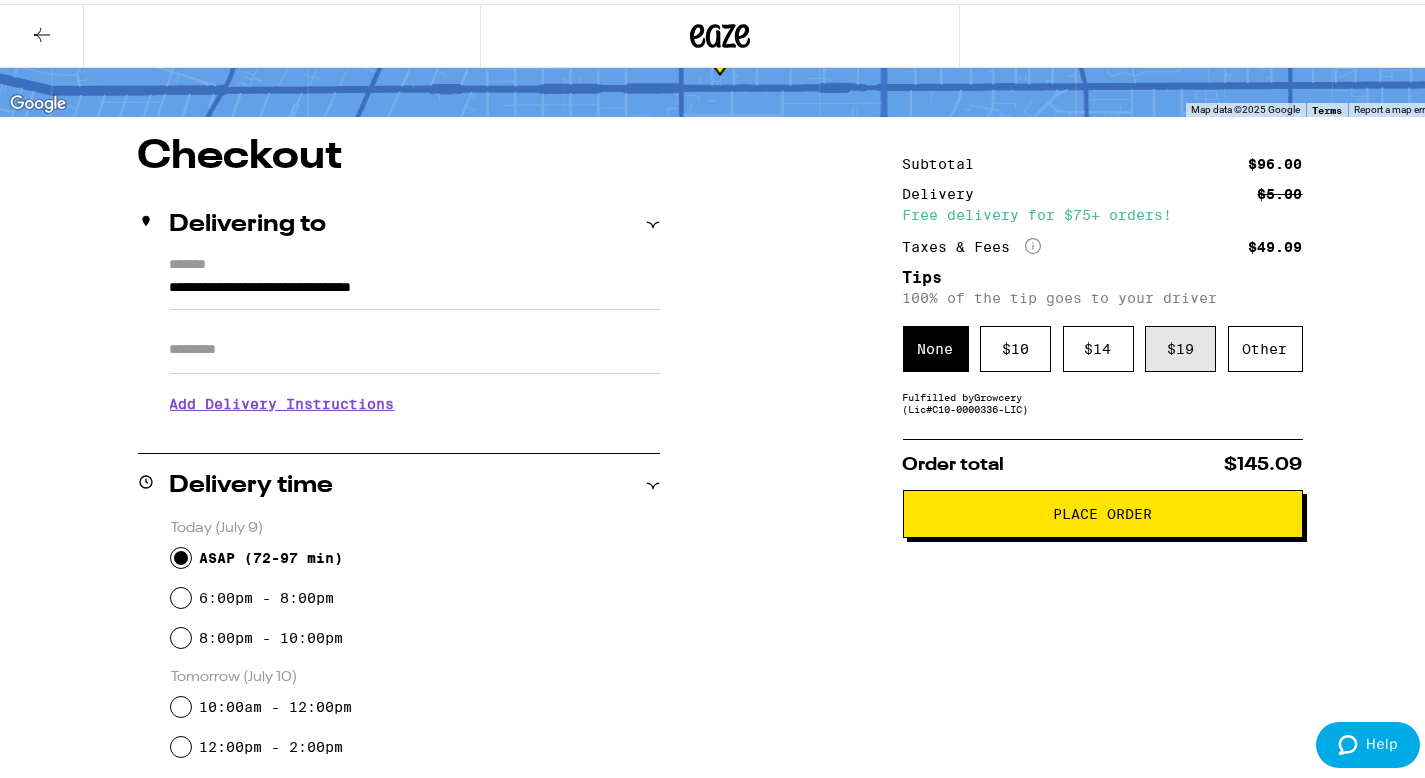 click on "$ 19" at bounding box center (1180, 345) 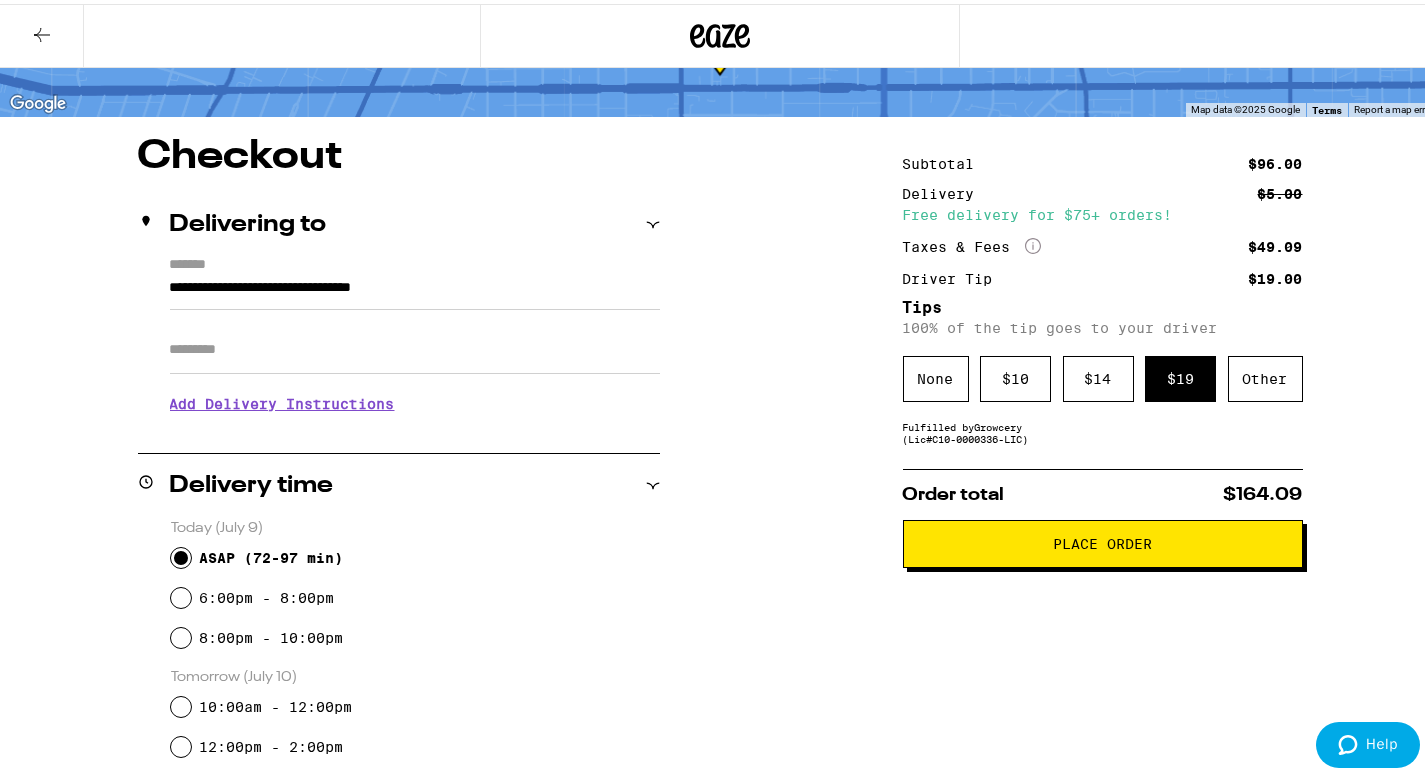 click on "Place Order" at bounding box center [1102, 540] 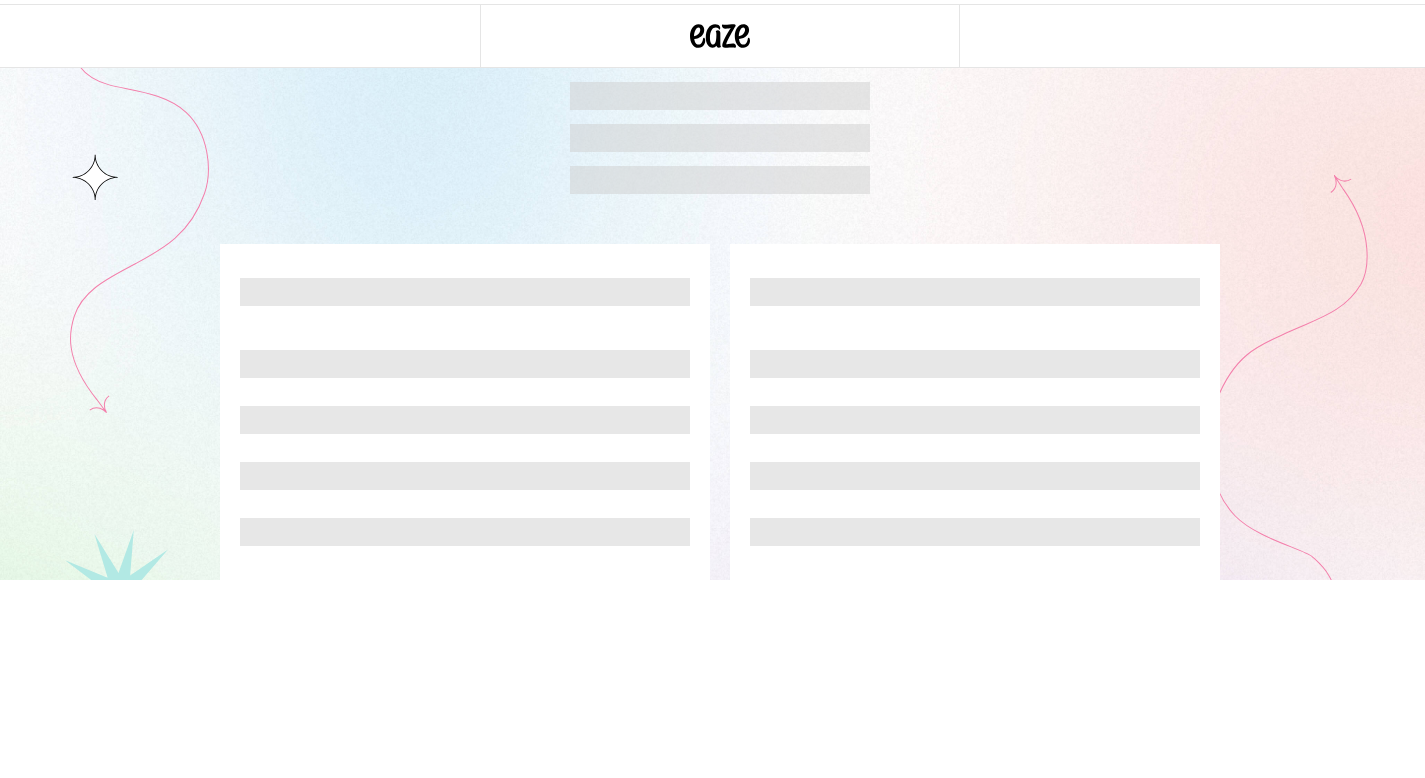 scroll, scrollTop: 0, scrollLeft: 0, axis: both 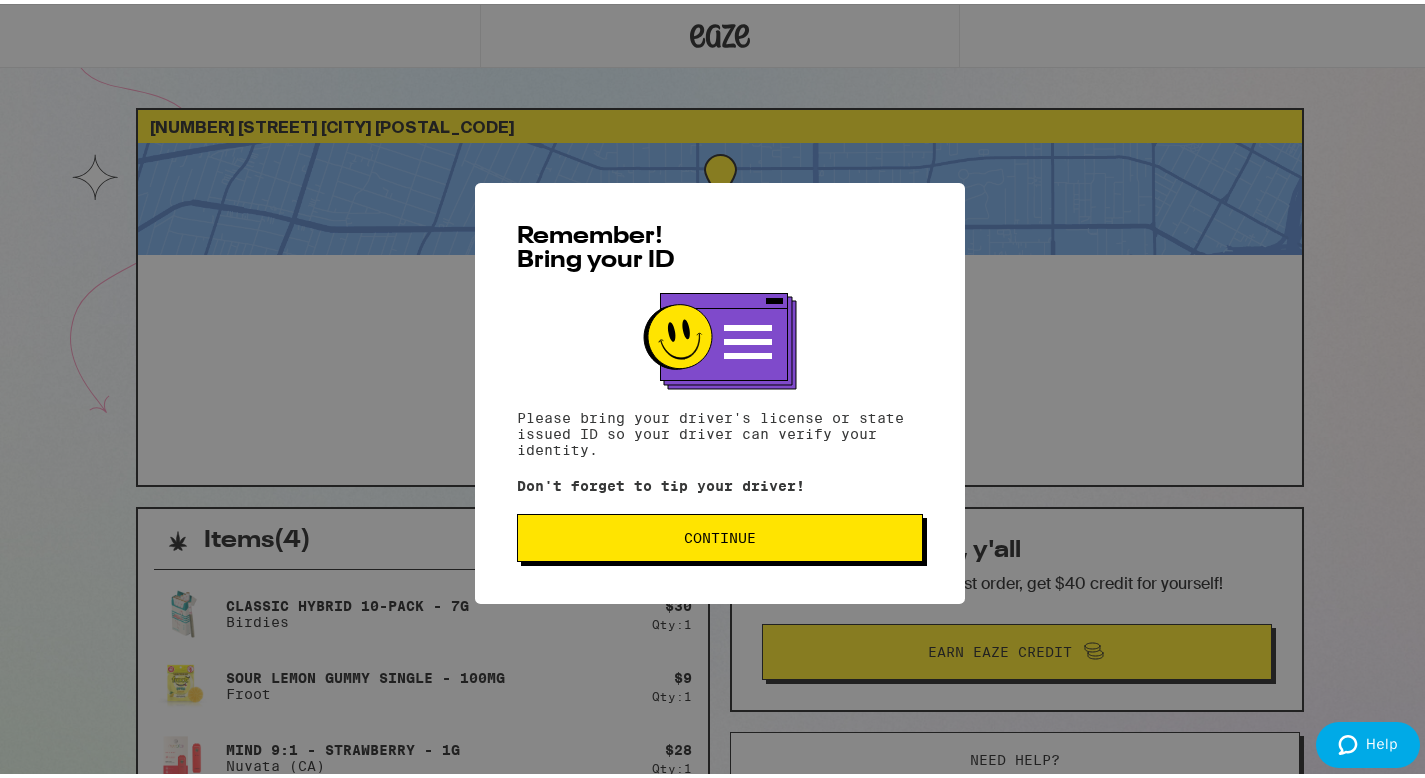 click on "Continue" at bounding box center [720, 534] 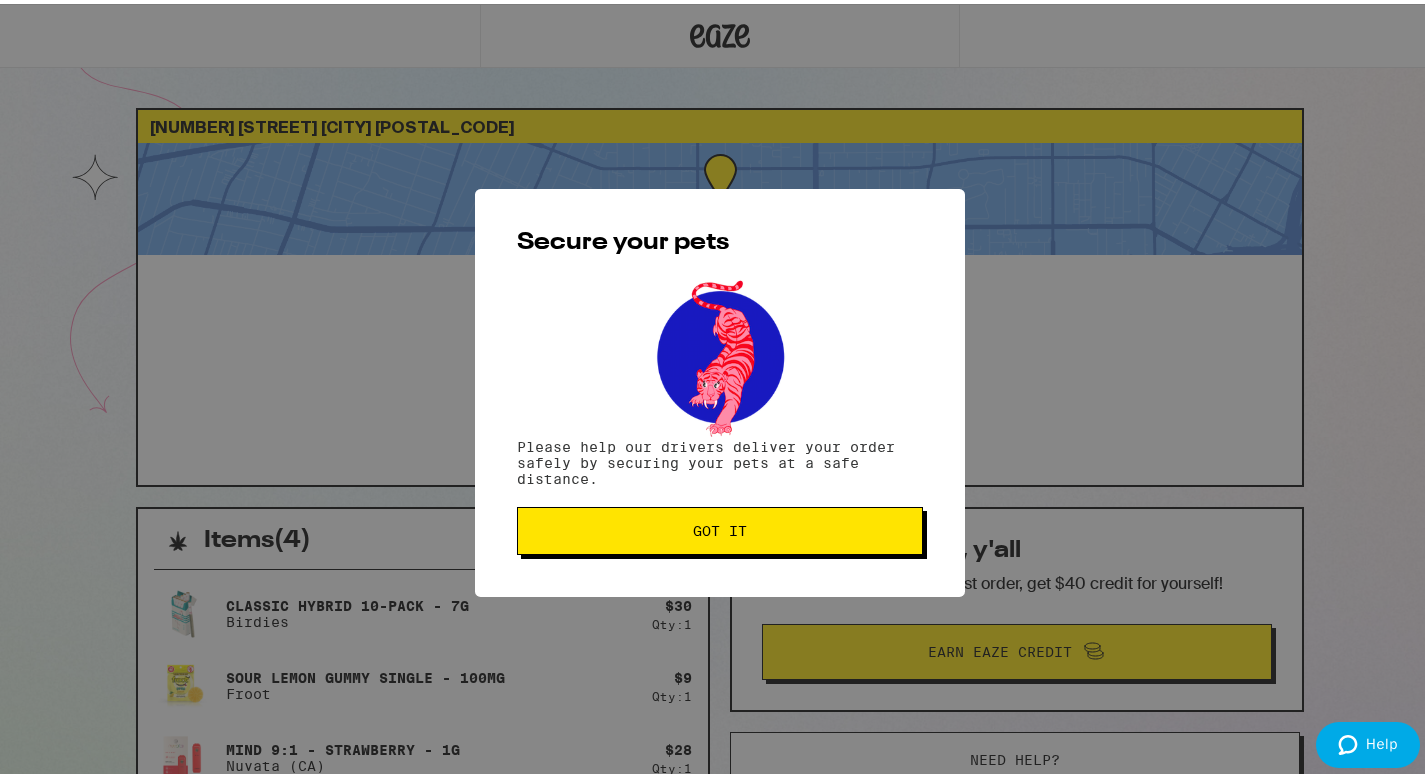 click on "Got it" at bounding box center (720, 527) 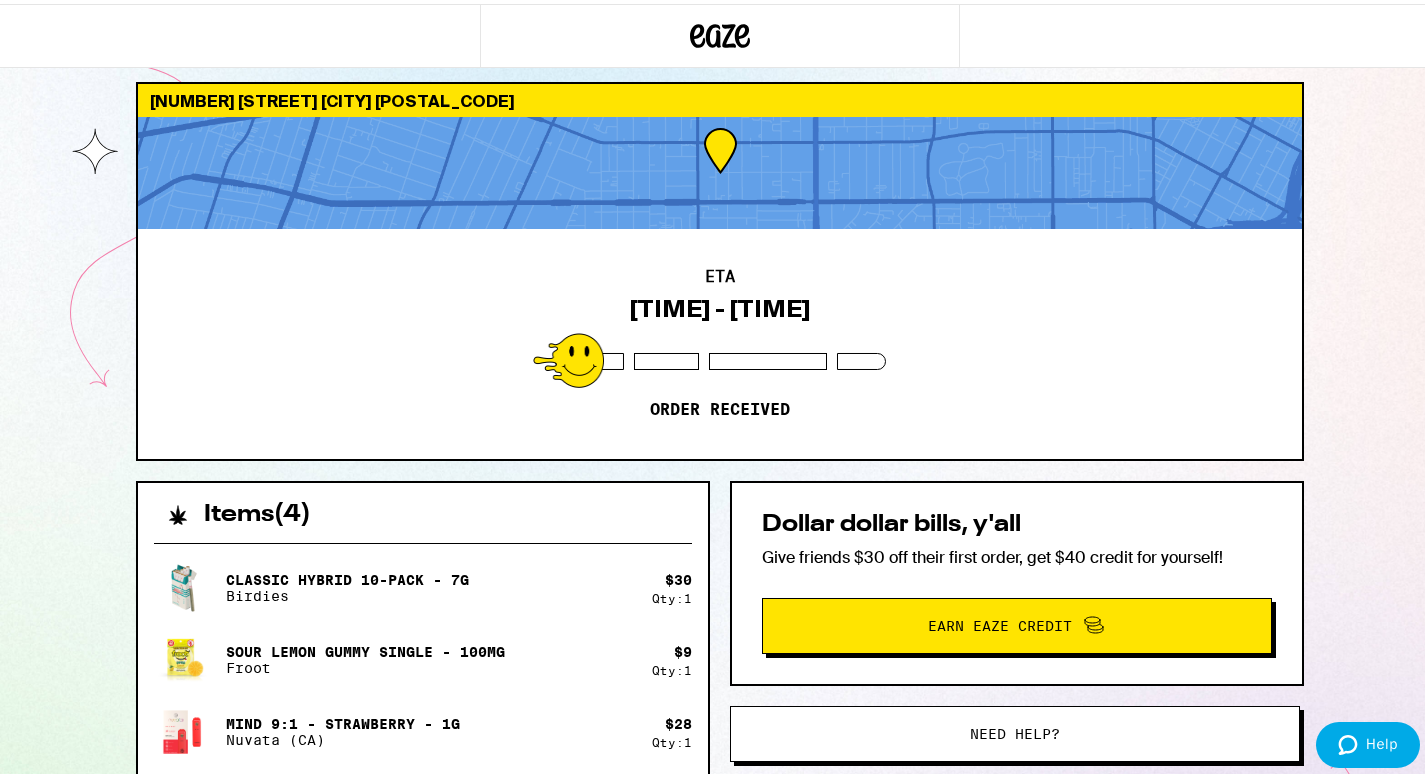 scroll, scrollTop: 27, scrollLeft: 0, axis: vertical 